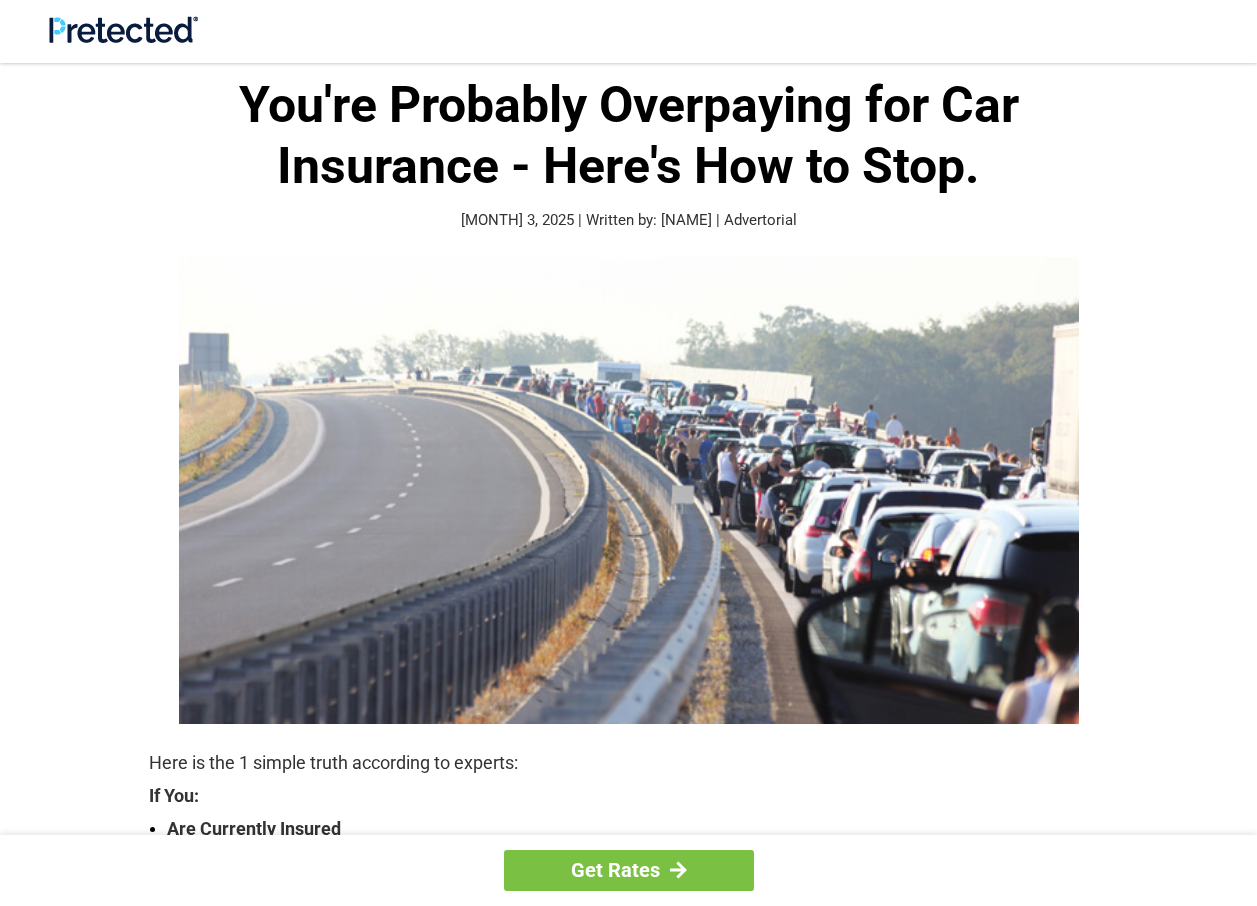 scroll, scrollTop: 0, scrollLeft: 0, axis: both 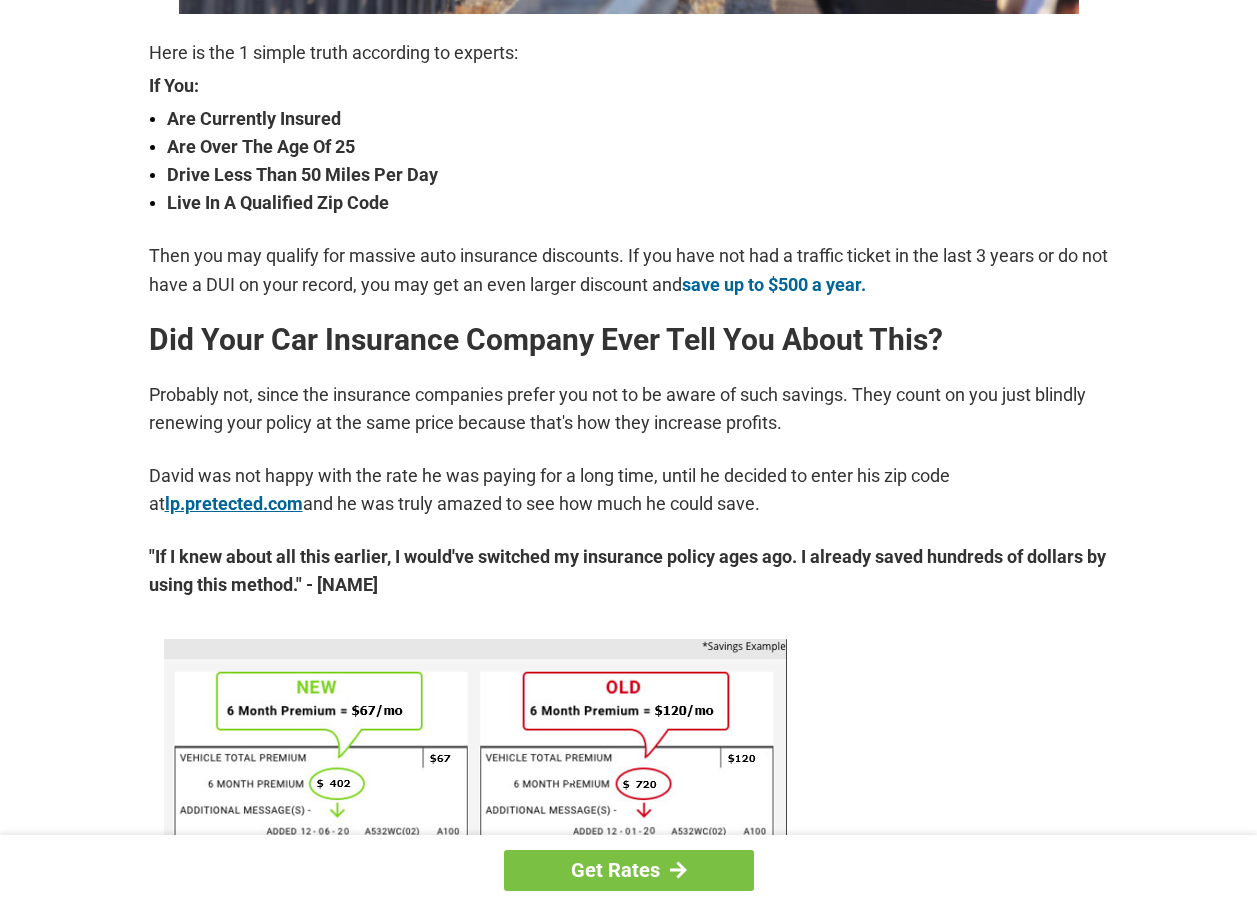 click on "lp.pretected.com" at bounding box center [234, 503] 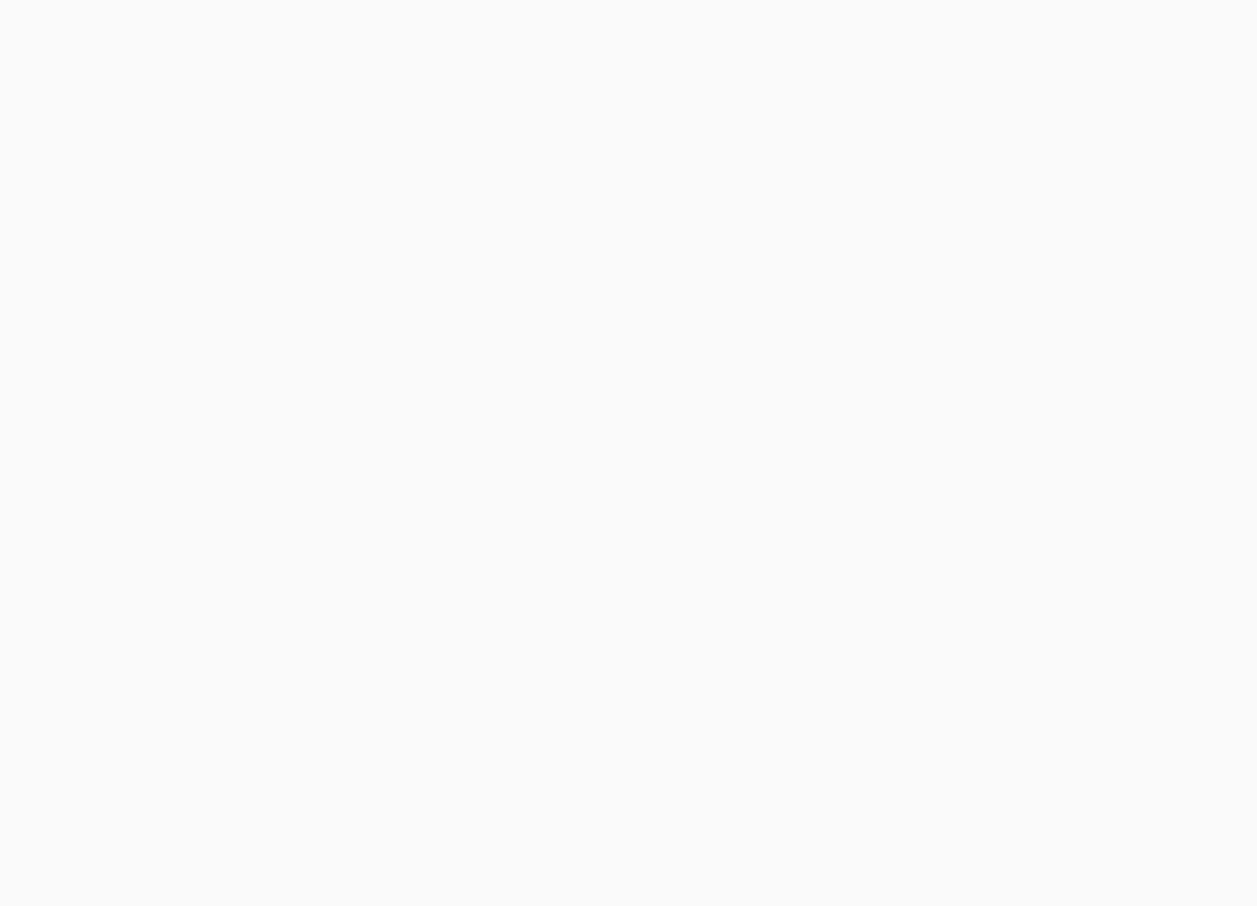 scroll, scrollTop: 0, scrollLeft: 0, axis: both 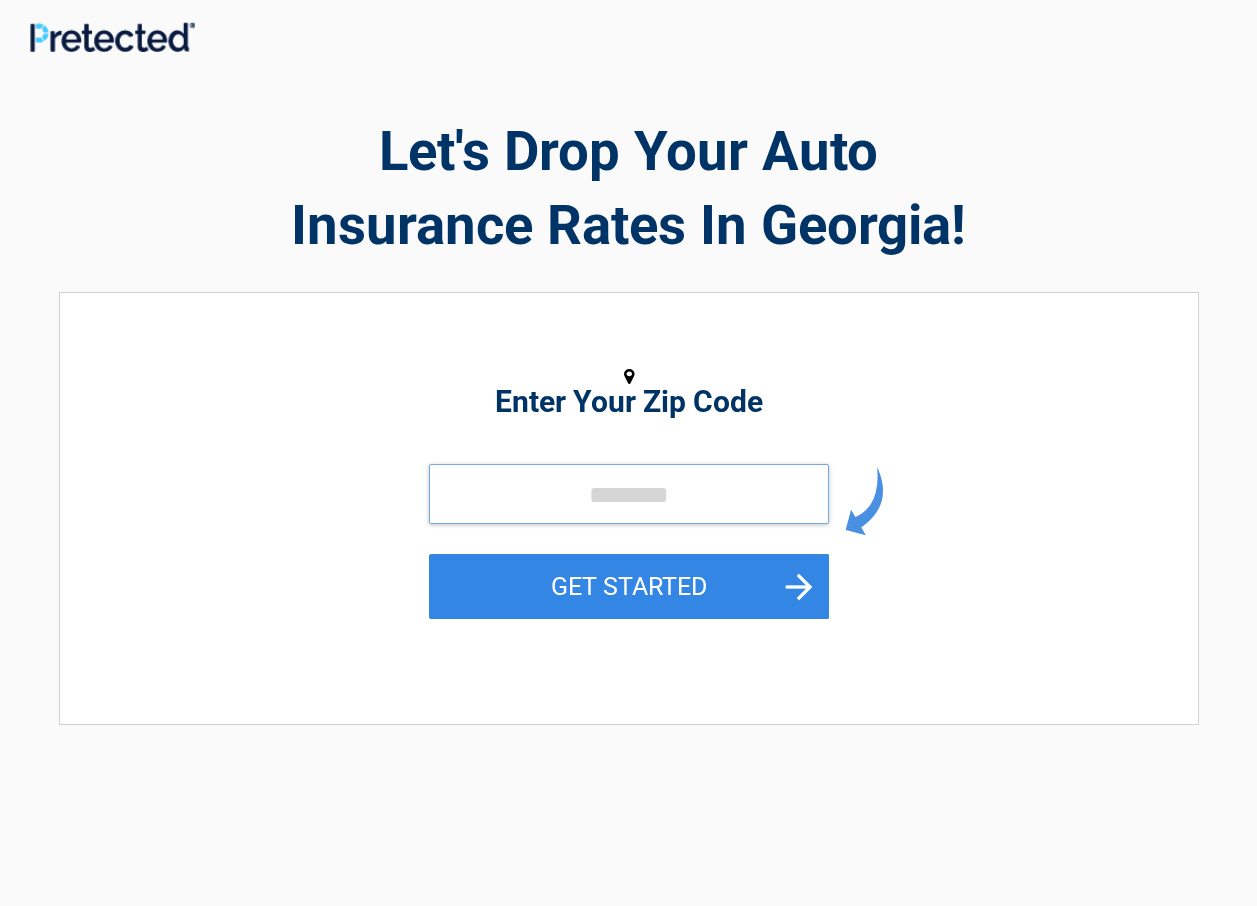 click at bounding box center (629, 494) 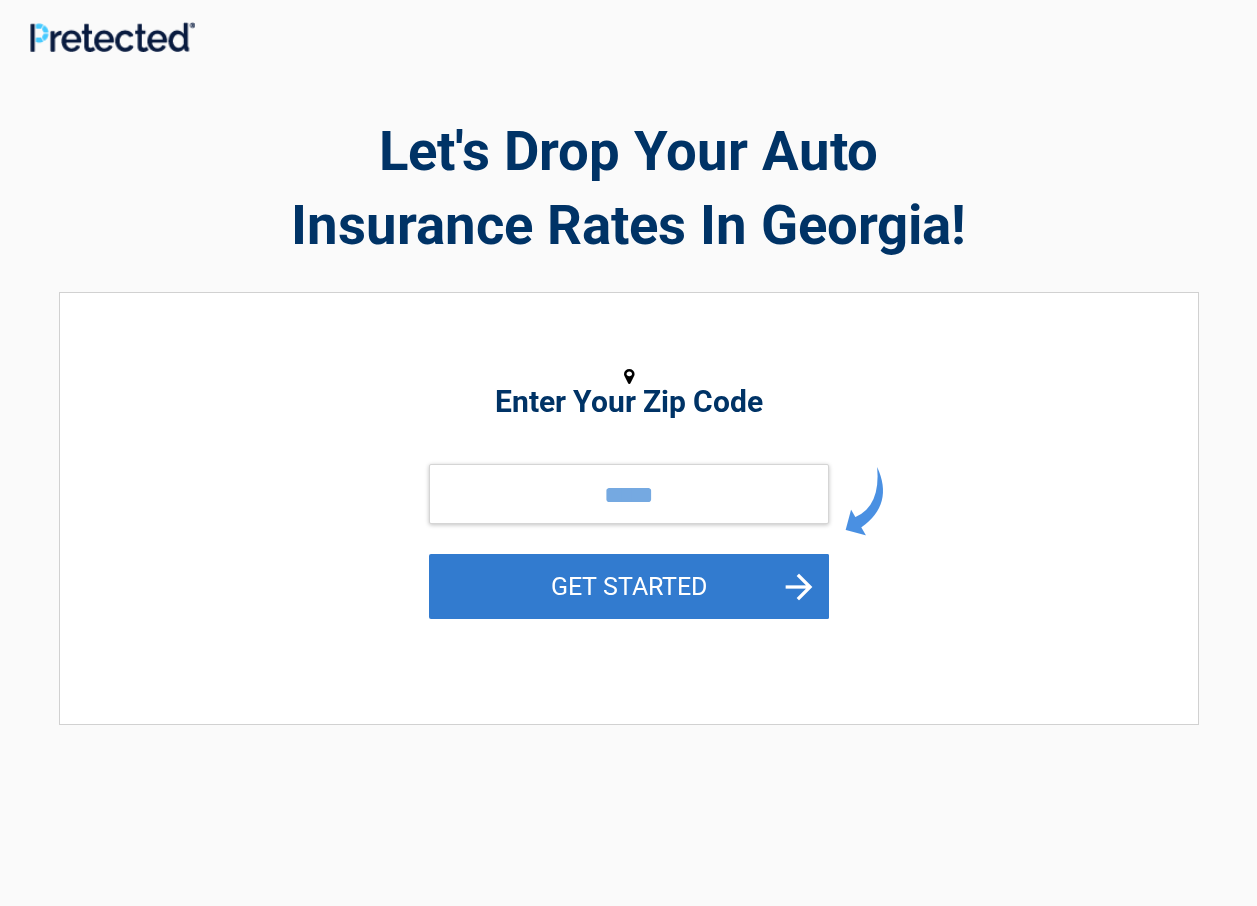 click on "GET STARTED" at bounding box center (629, 586) 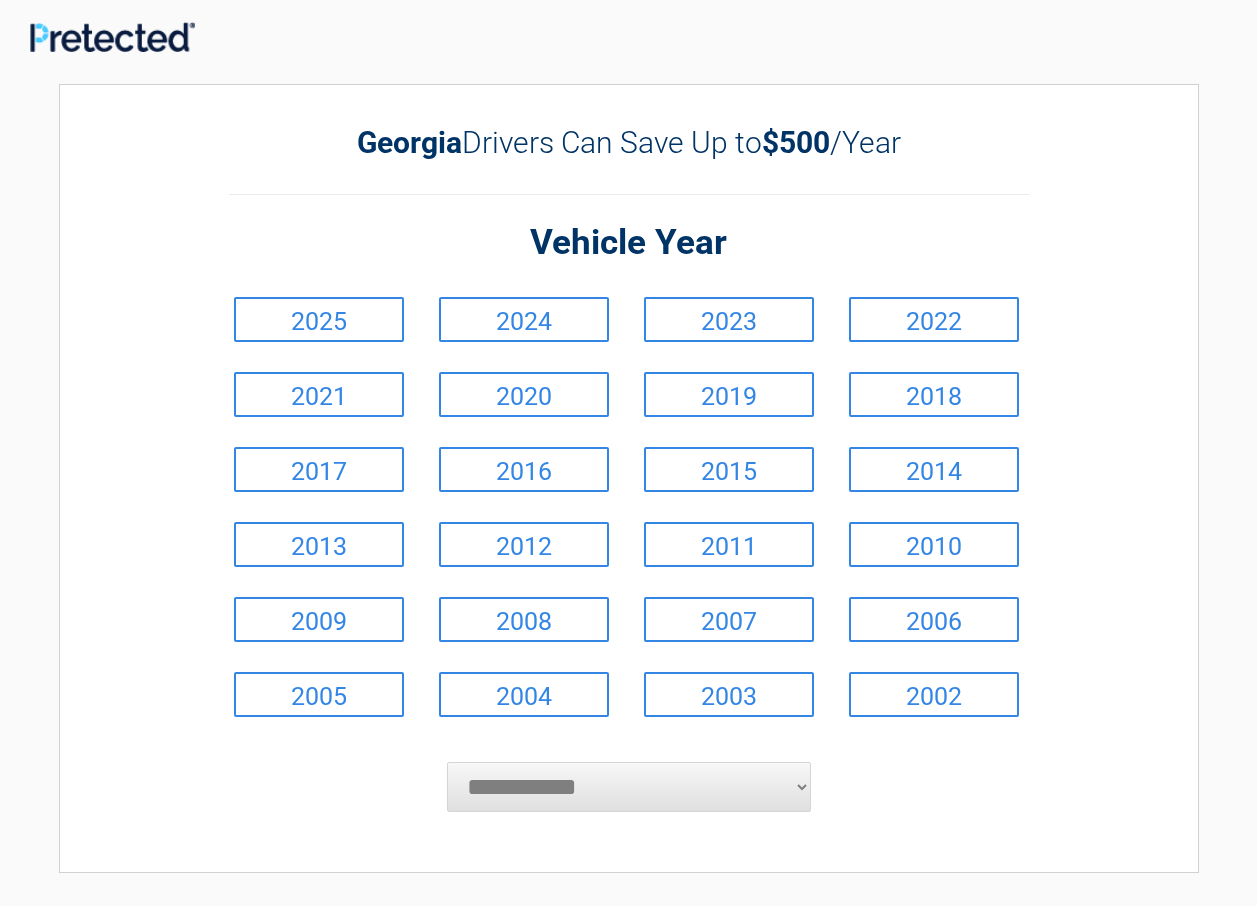 click on "**********" at bounding box center [629, 478] 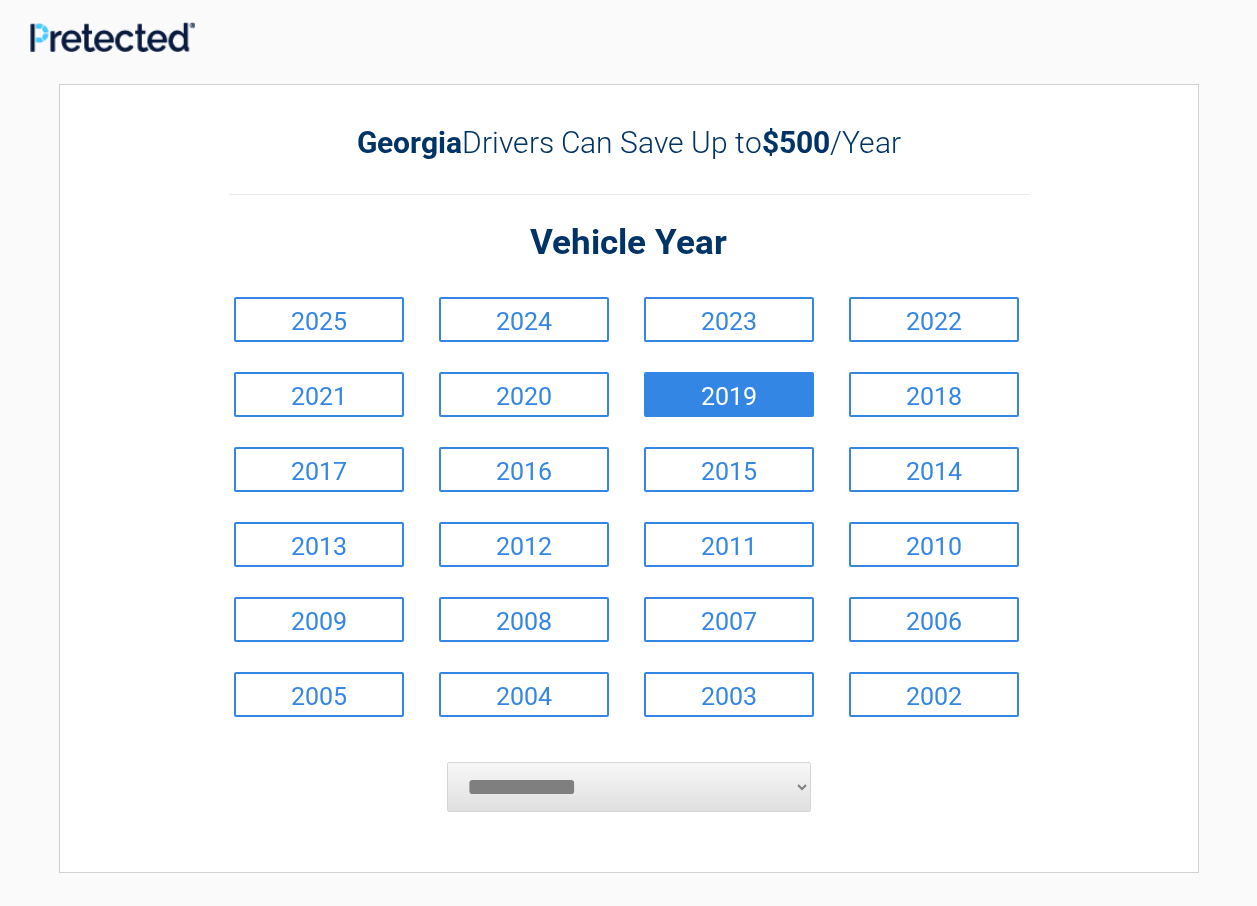 click on "2019" at bounding box center (729, 394) 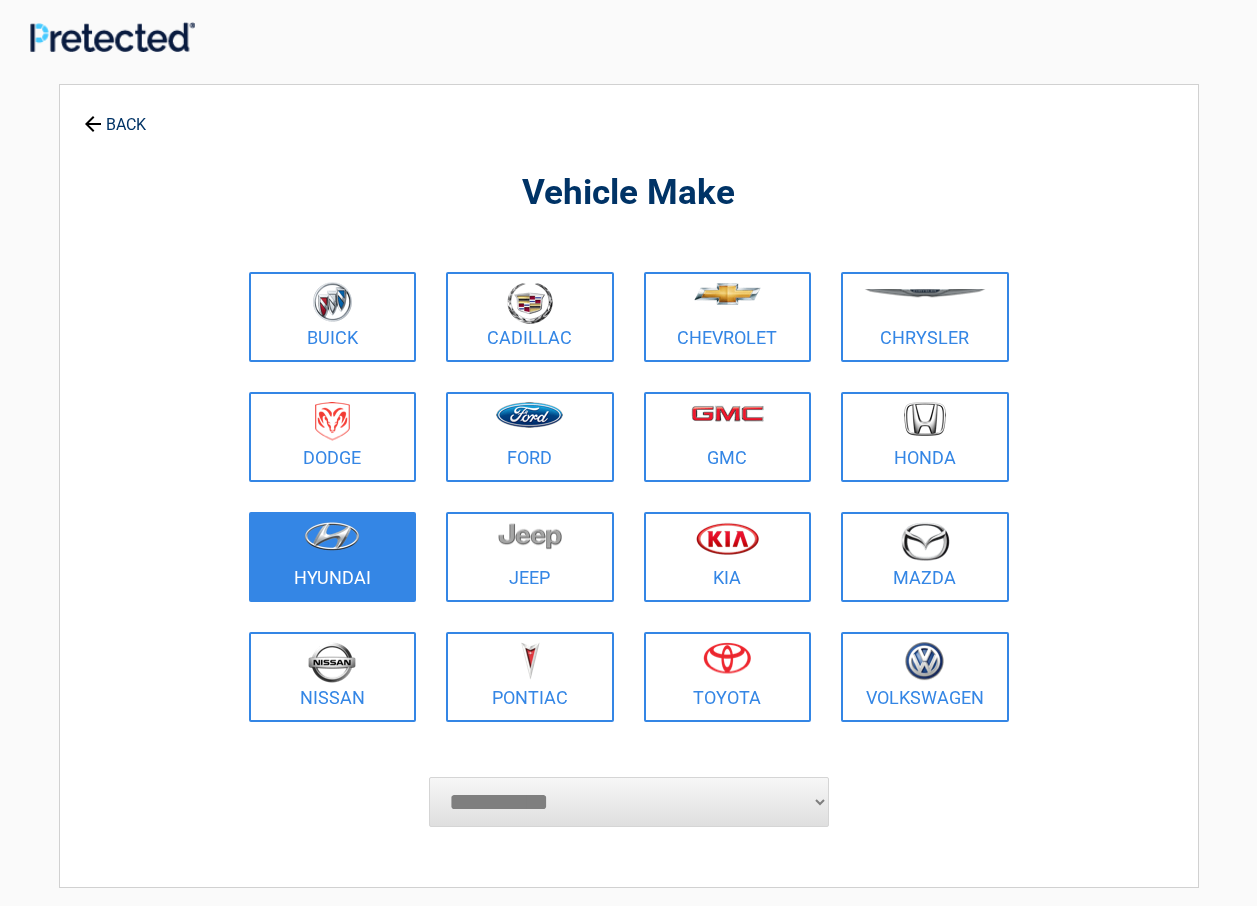 click at bounding box center [332, 536] 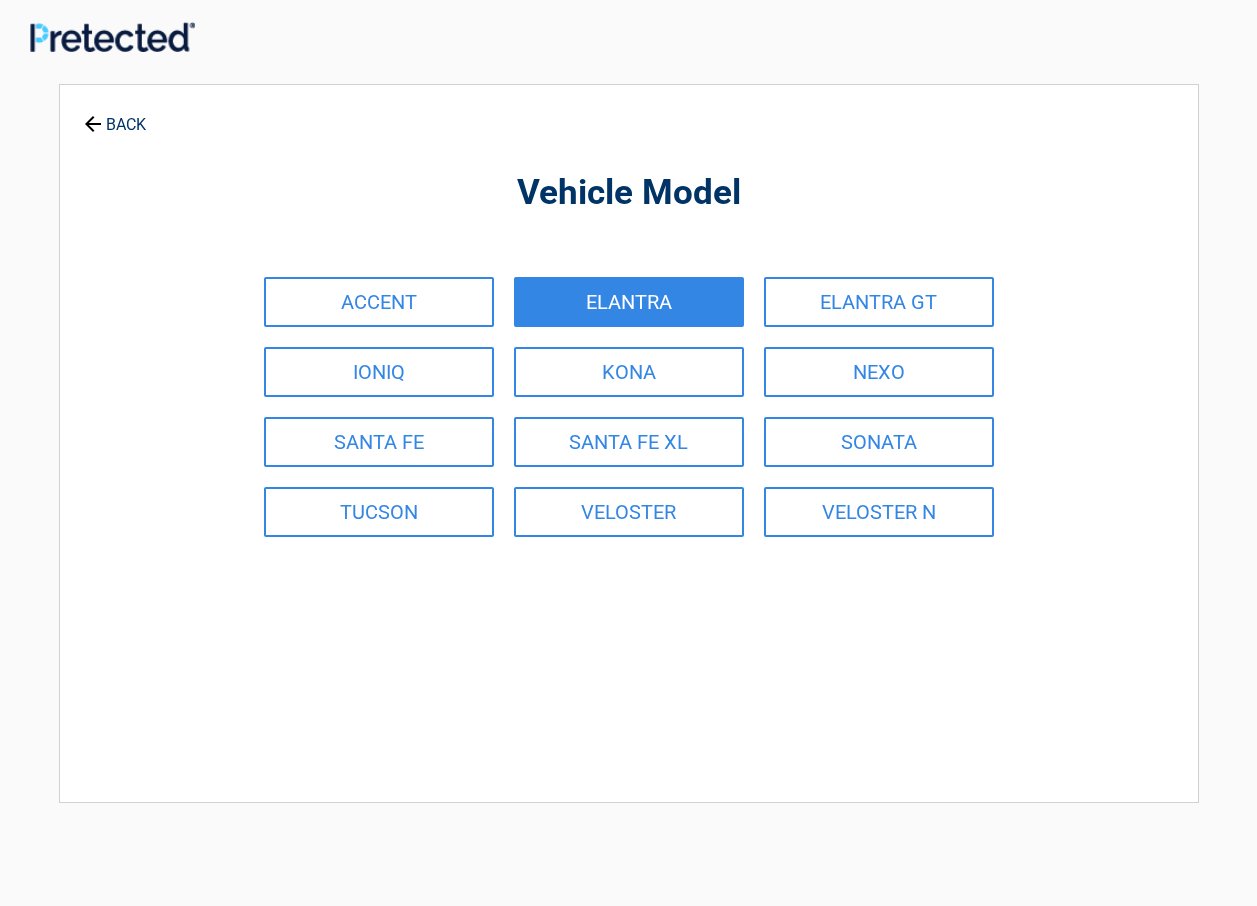 click on "ELANTRA" at bounding box center [629, 302] 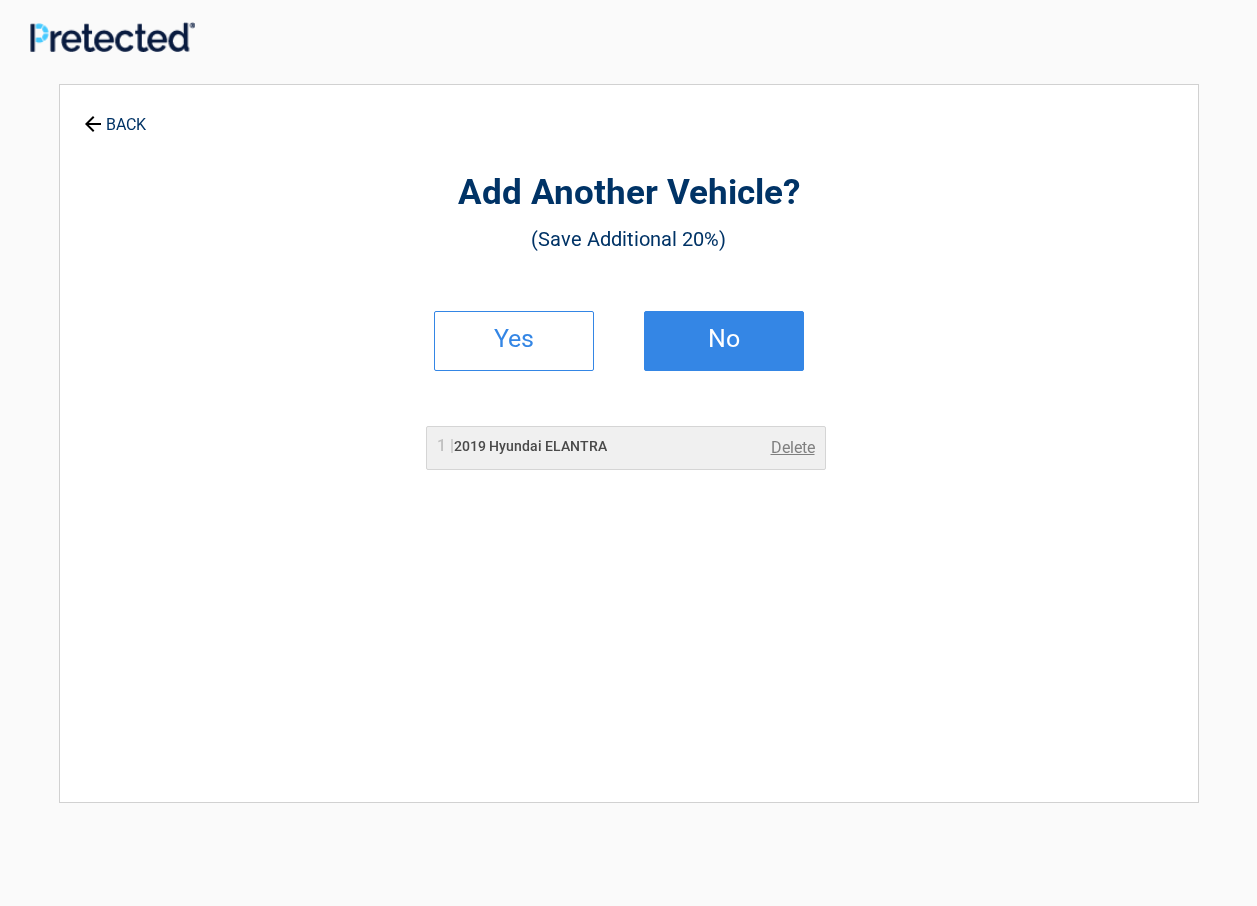 click on "No" at bounding box center [724, 339] 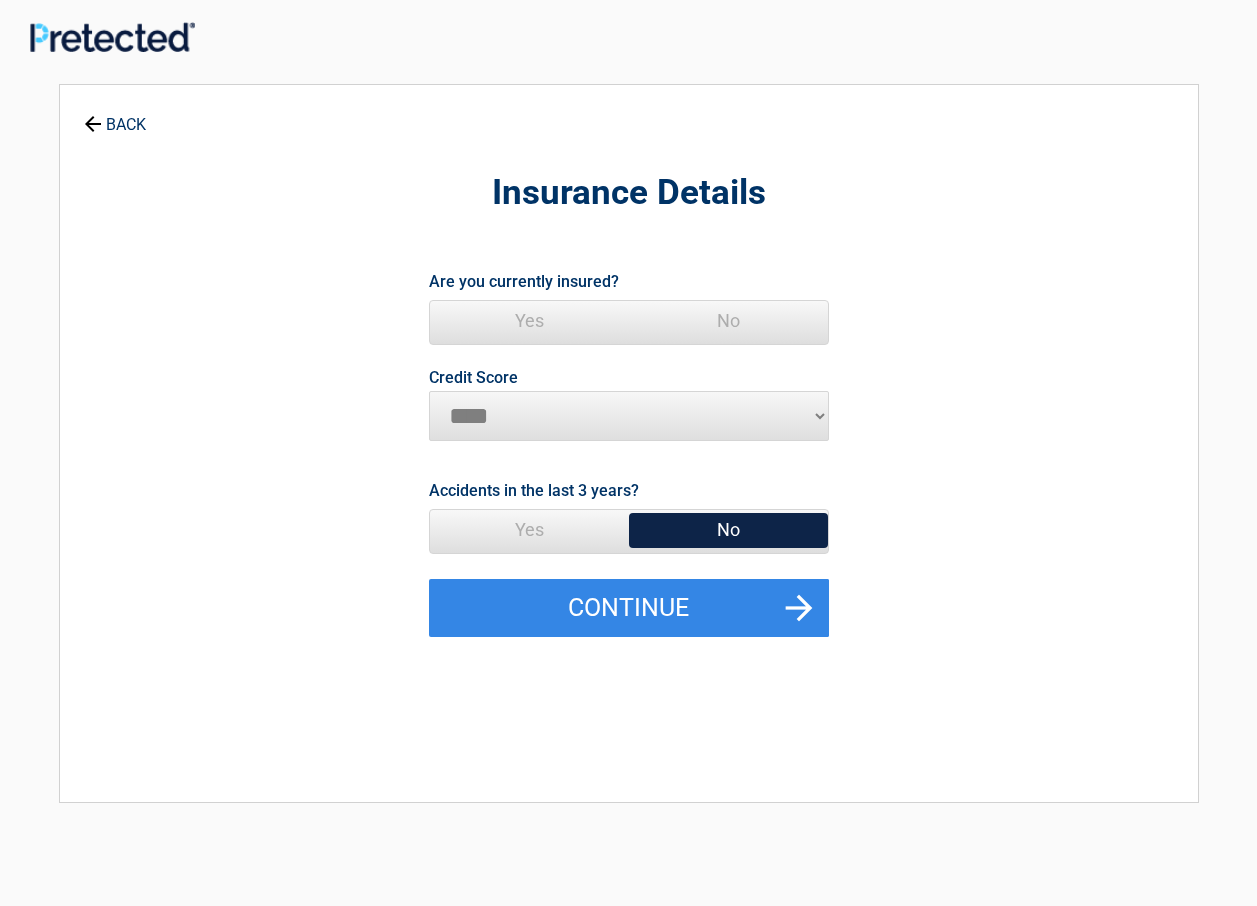 click on "Yes" at bounding box center (529, 321) 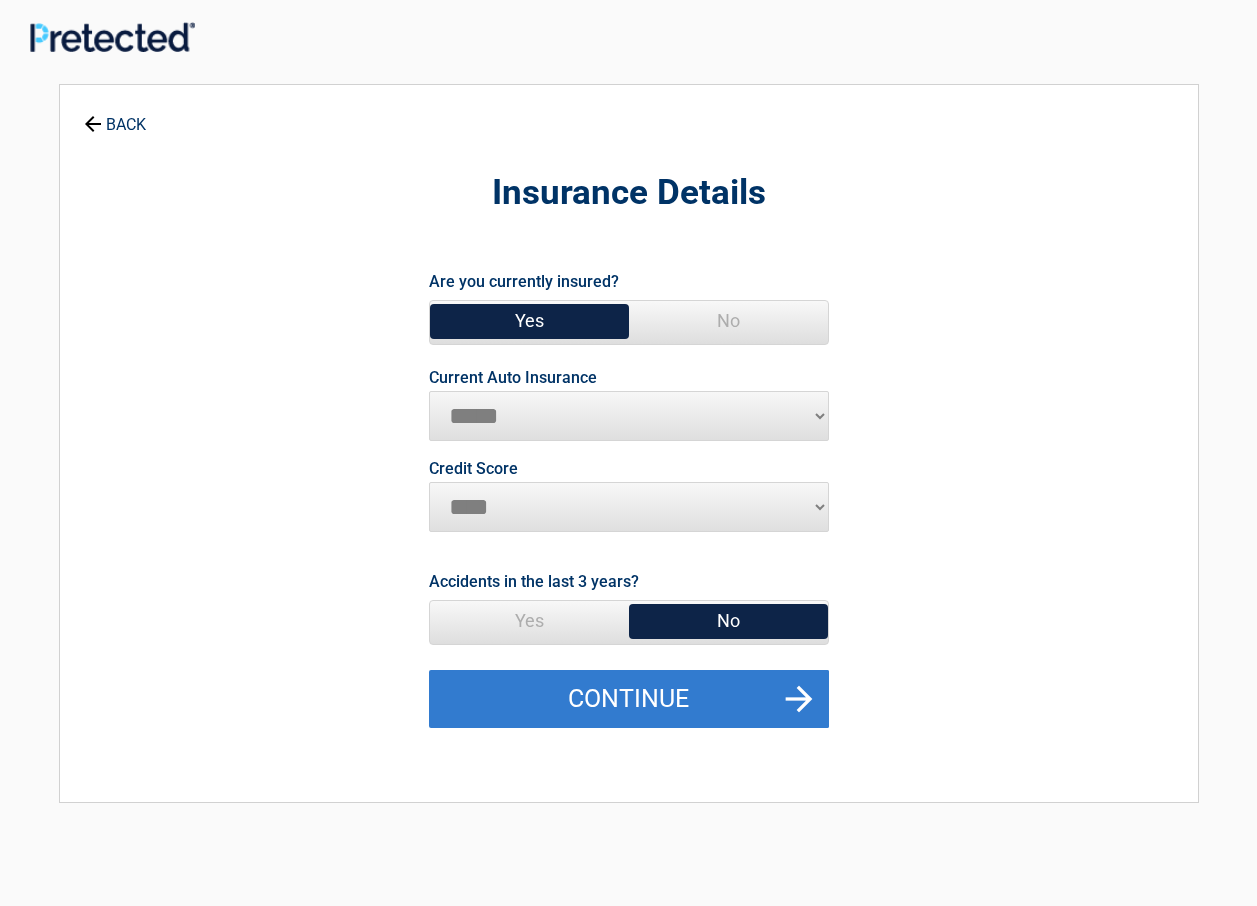 click on "Continue" at bounding box center (629, 699) 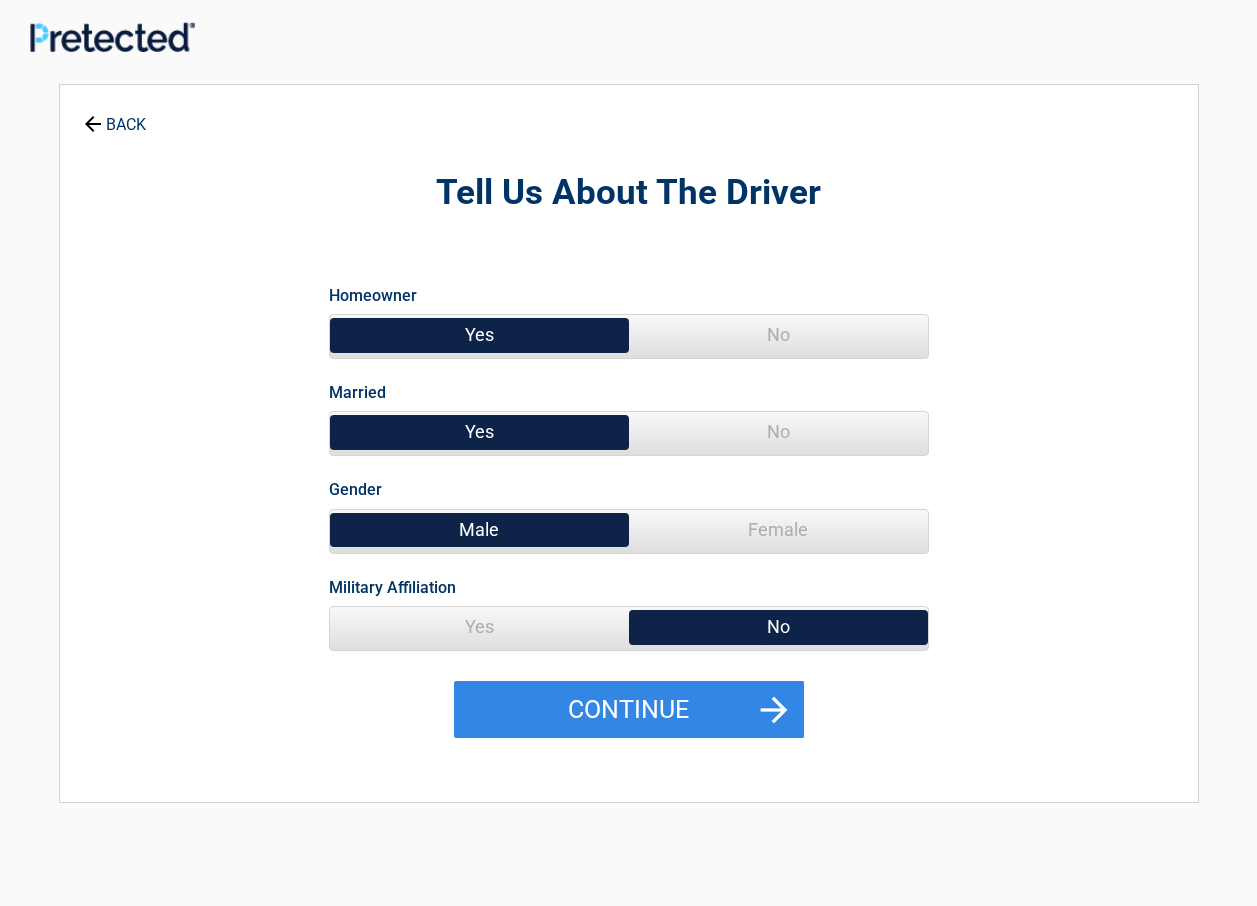 click on "No" at bounding box center [778, 432] 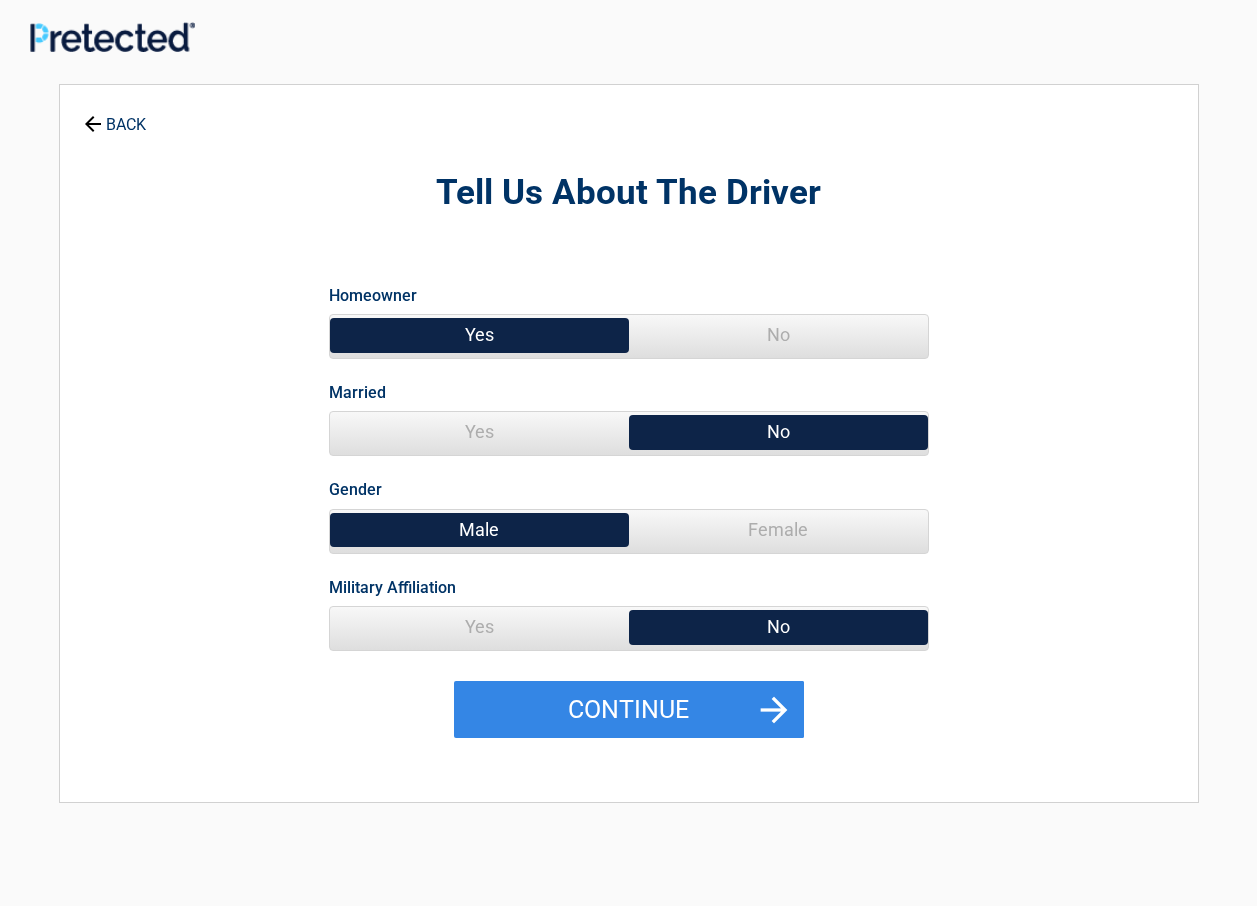 click on "Yes" at bounding box center [479, 627] 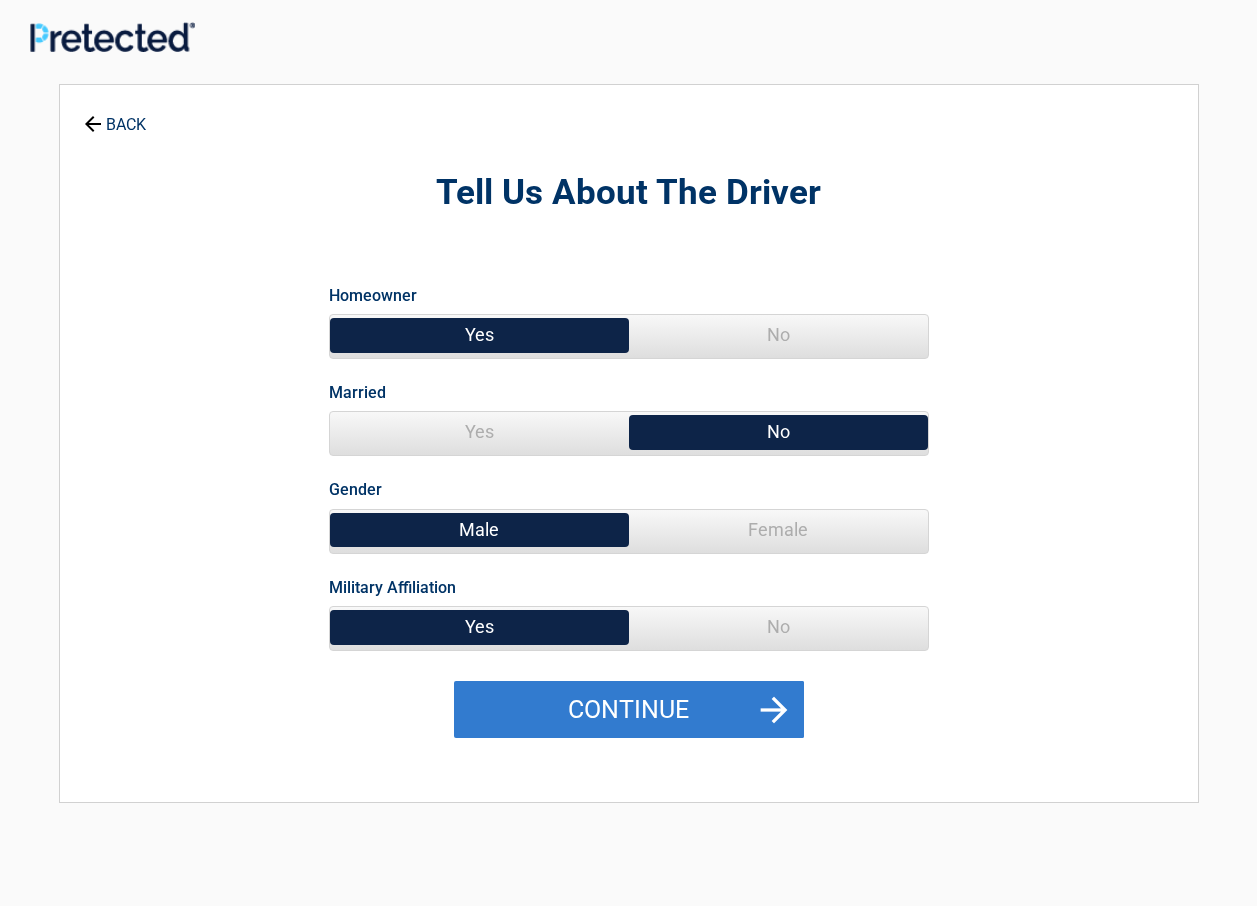 click on "Continue" at bounding box center (629, 710) 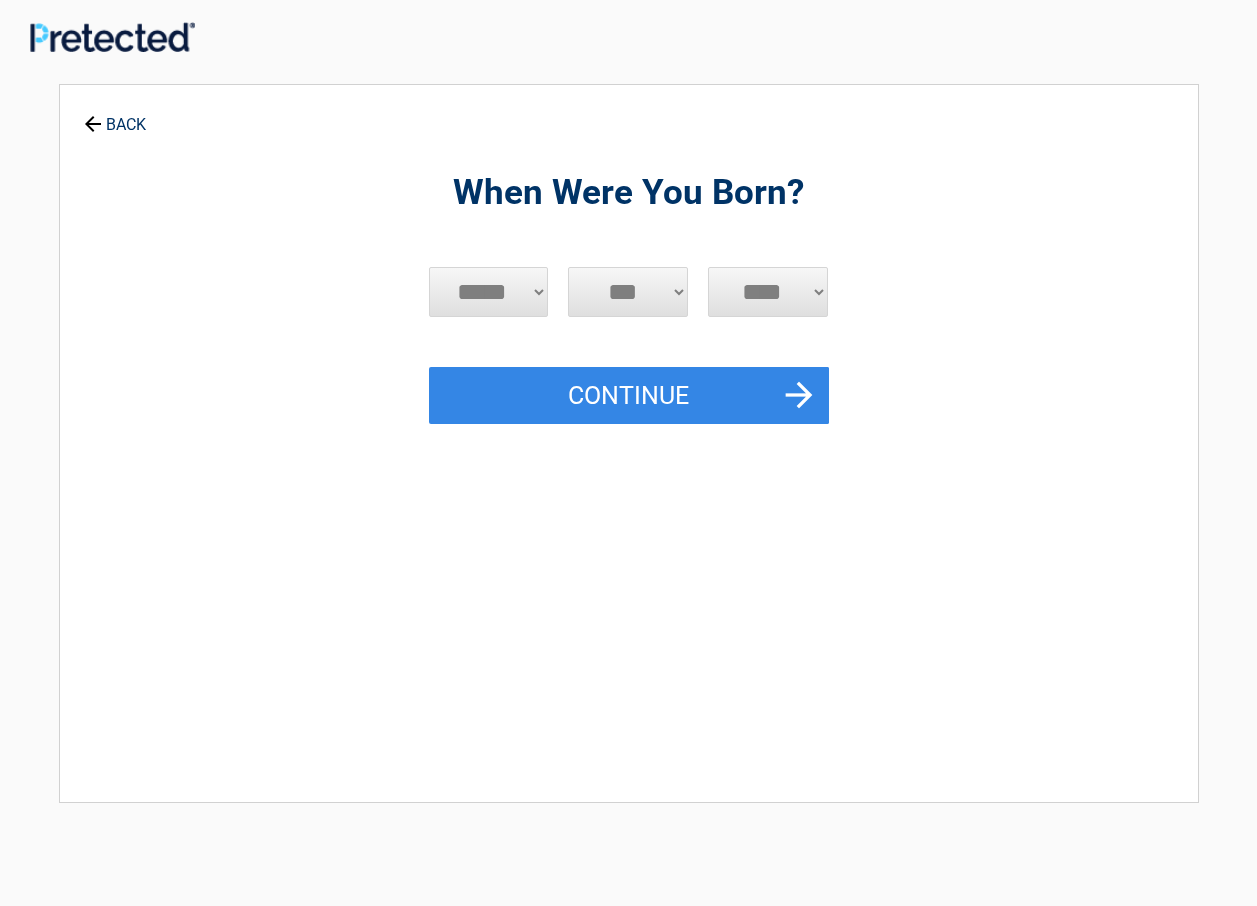click on "*****
***
***
***
***
***
***
***
***
***
***
***
***" at bounding box center [489, 292] 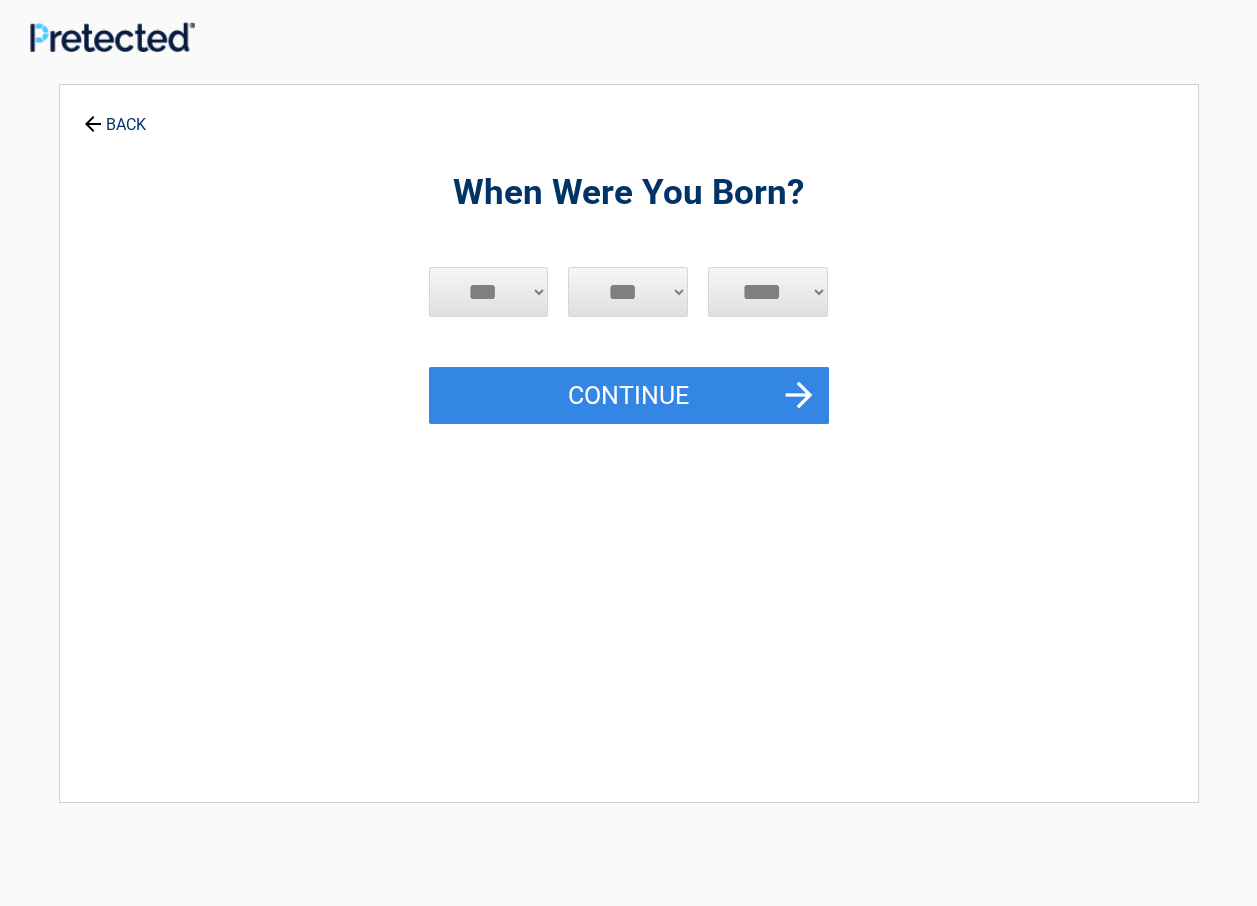 click on "*****
***
***
***
***
***
***
***
***
***
***
***
***" at bounding box center (489, 292) 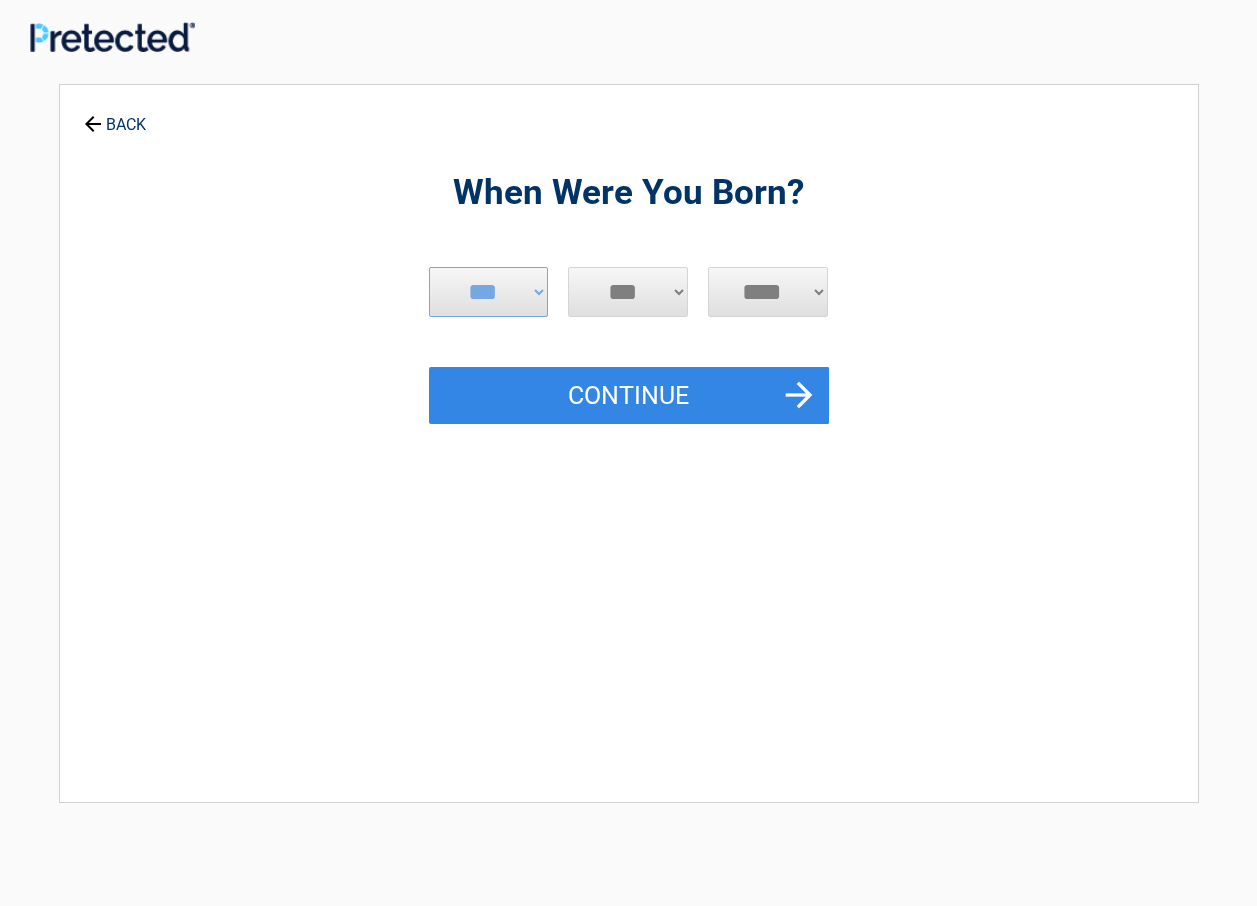 select on "**" 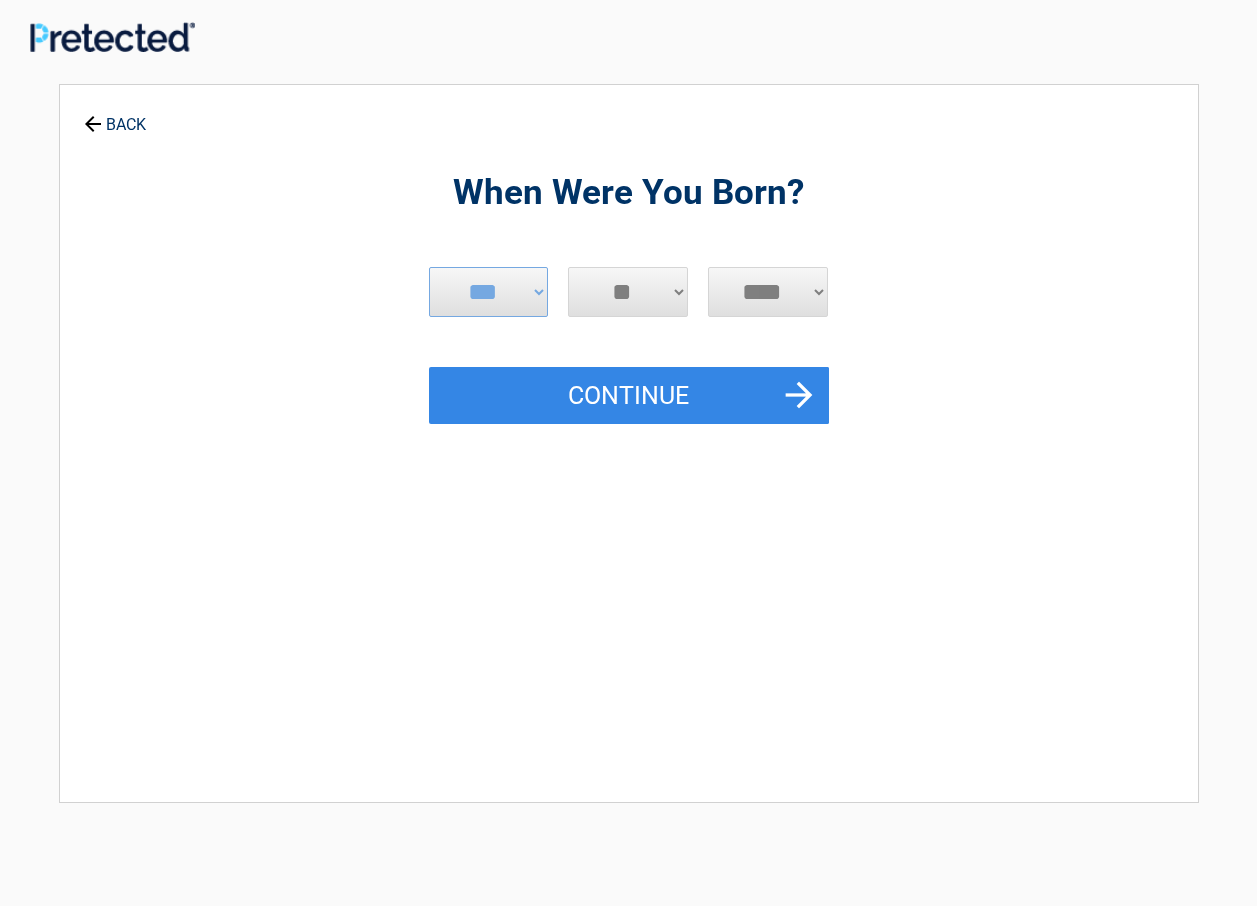 click on "*** * * * * * * * * * ** ** ** ** ** ** ** ** ** ** ** ** ** ** ** ** ** ** ** ** ** **" at bounding box center (628, 292) 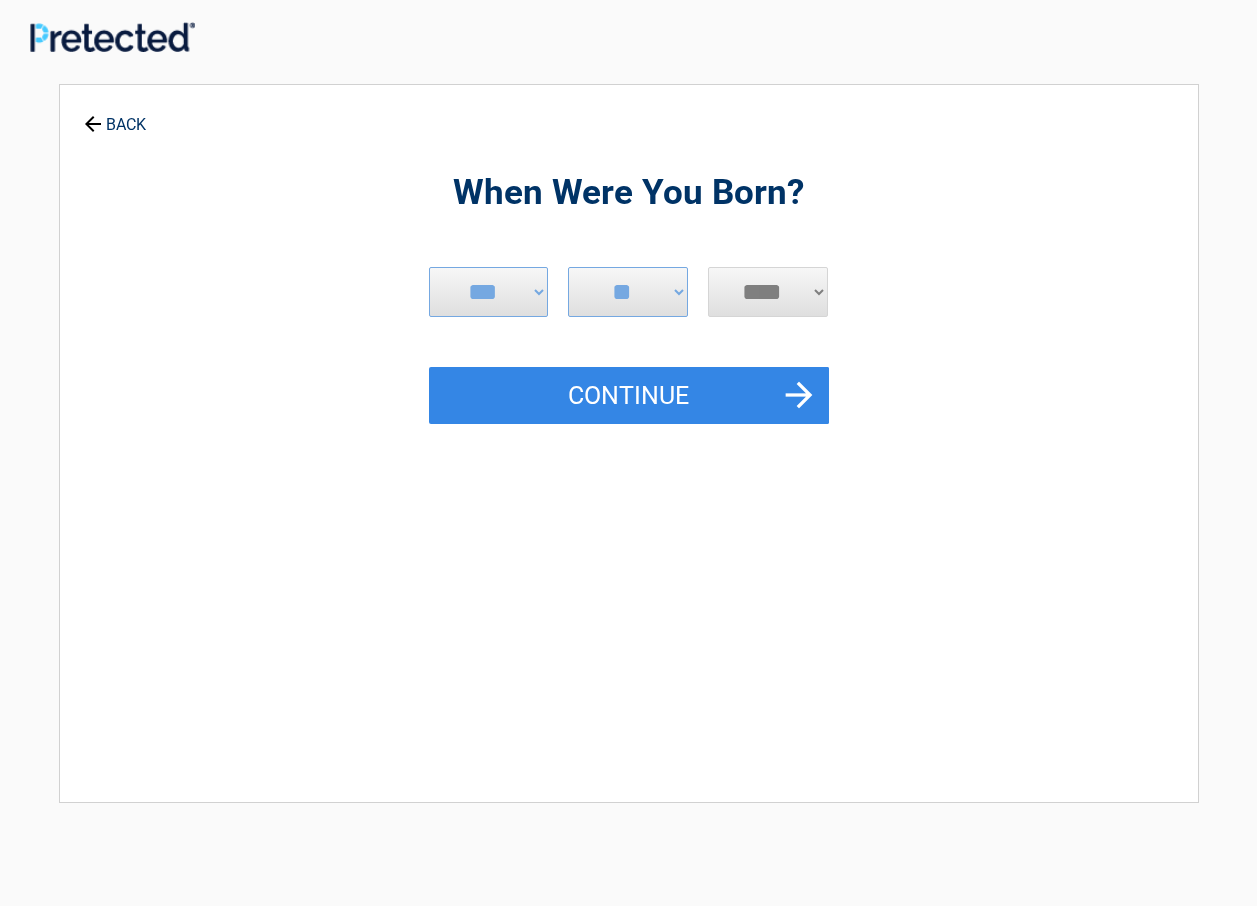 select on "****" 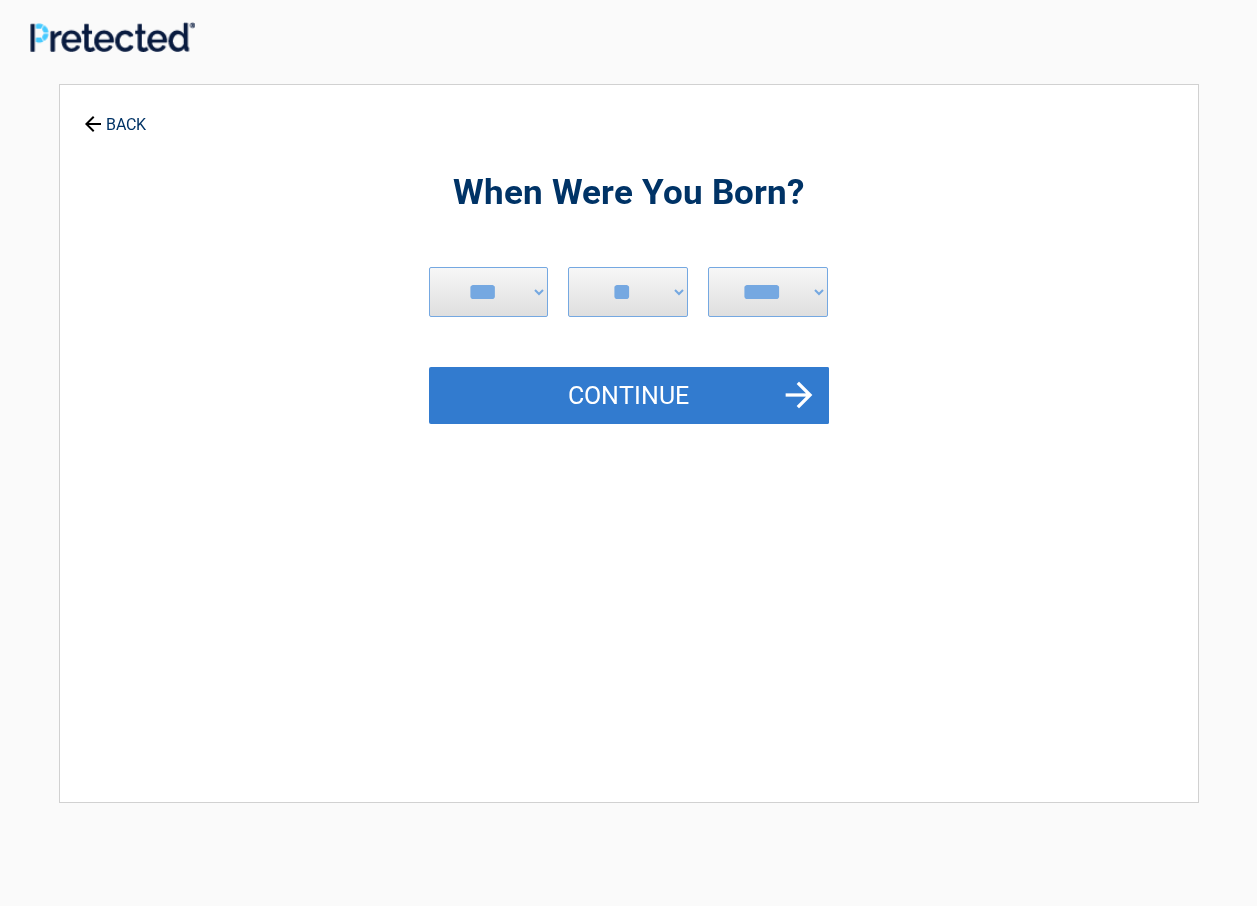 click on "Continue" at bounding box center [629, 396] 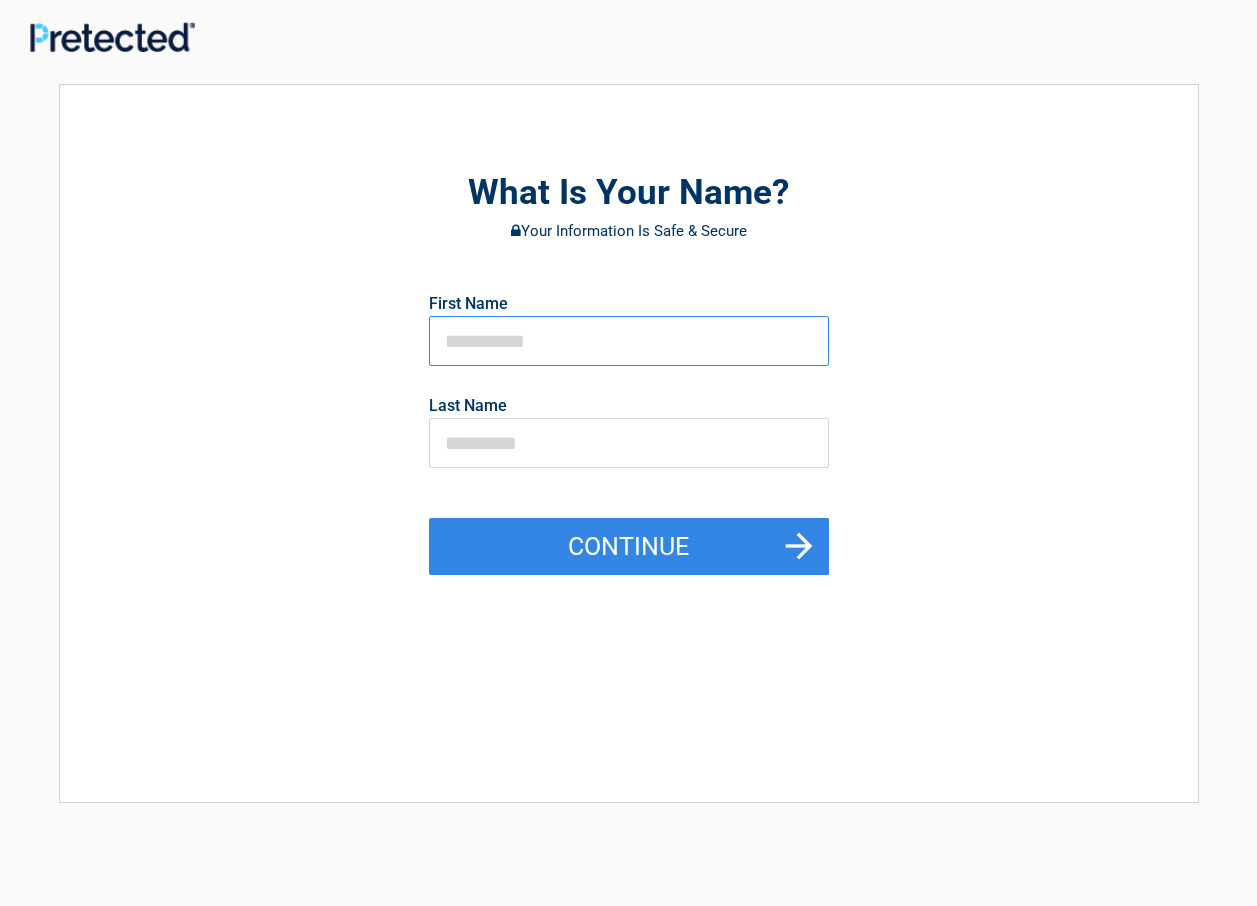 click at bounding box center (629, 341) 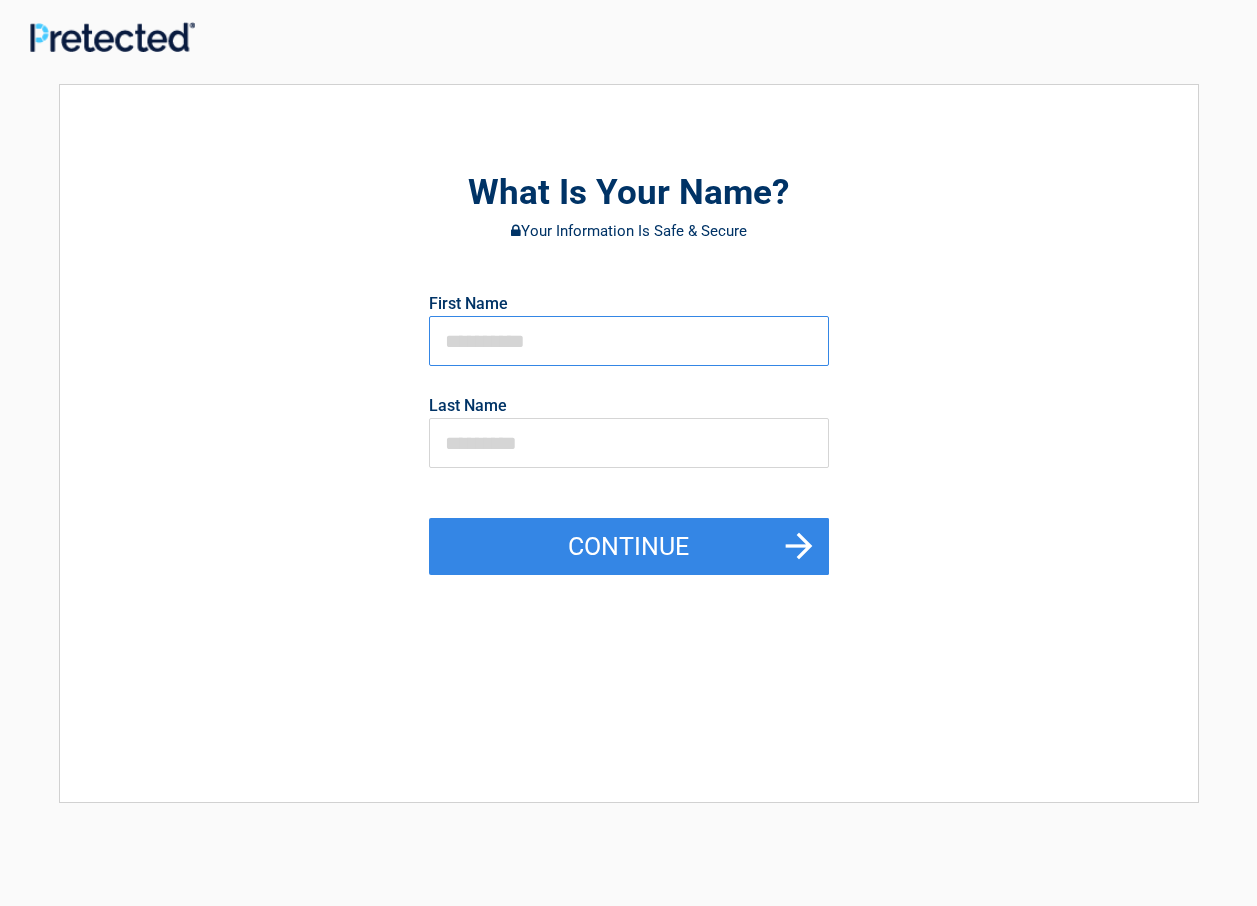 type on "*******" 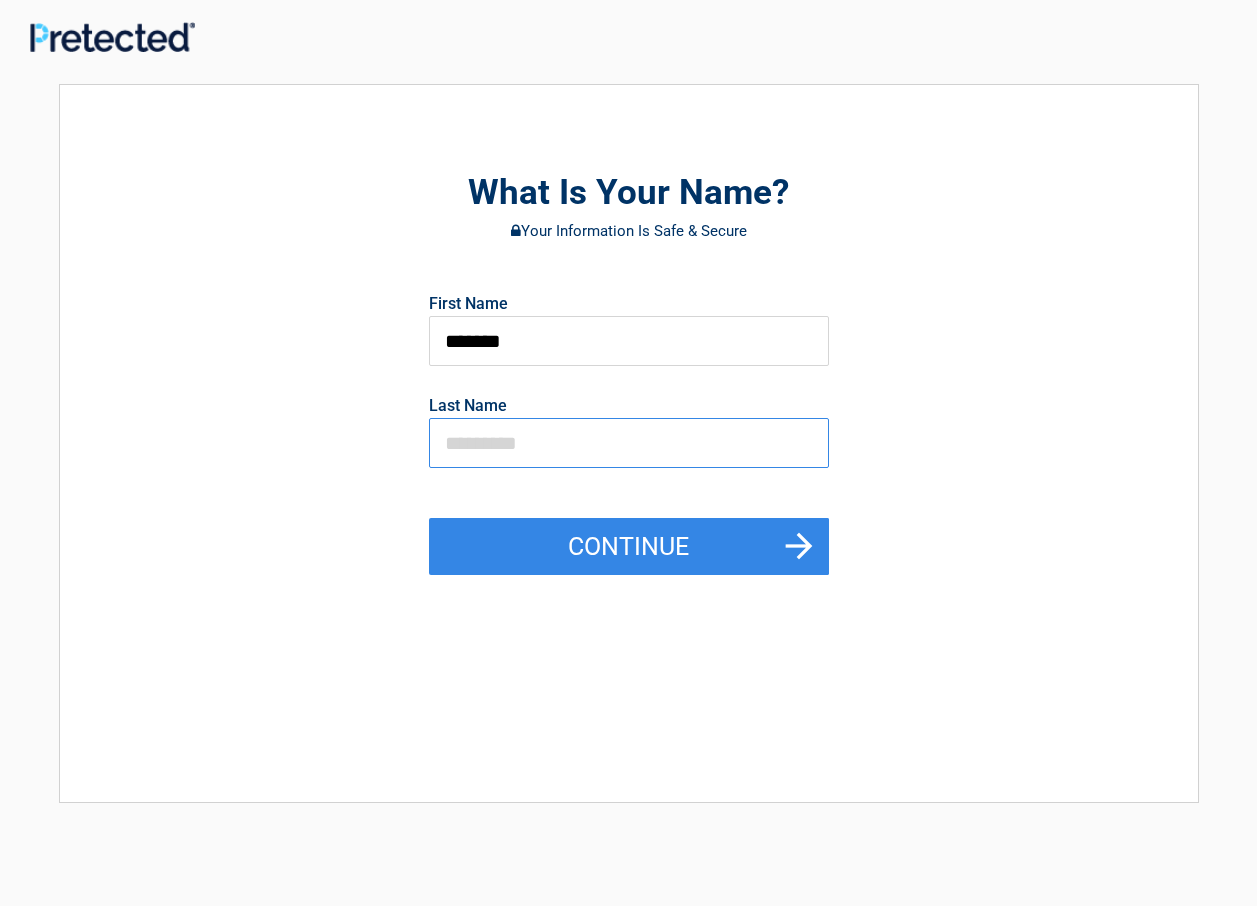 click at bounding box center (629, 443) 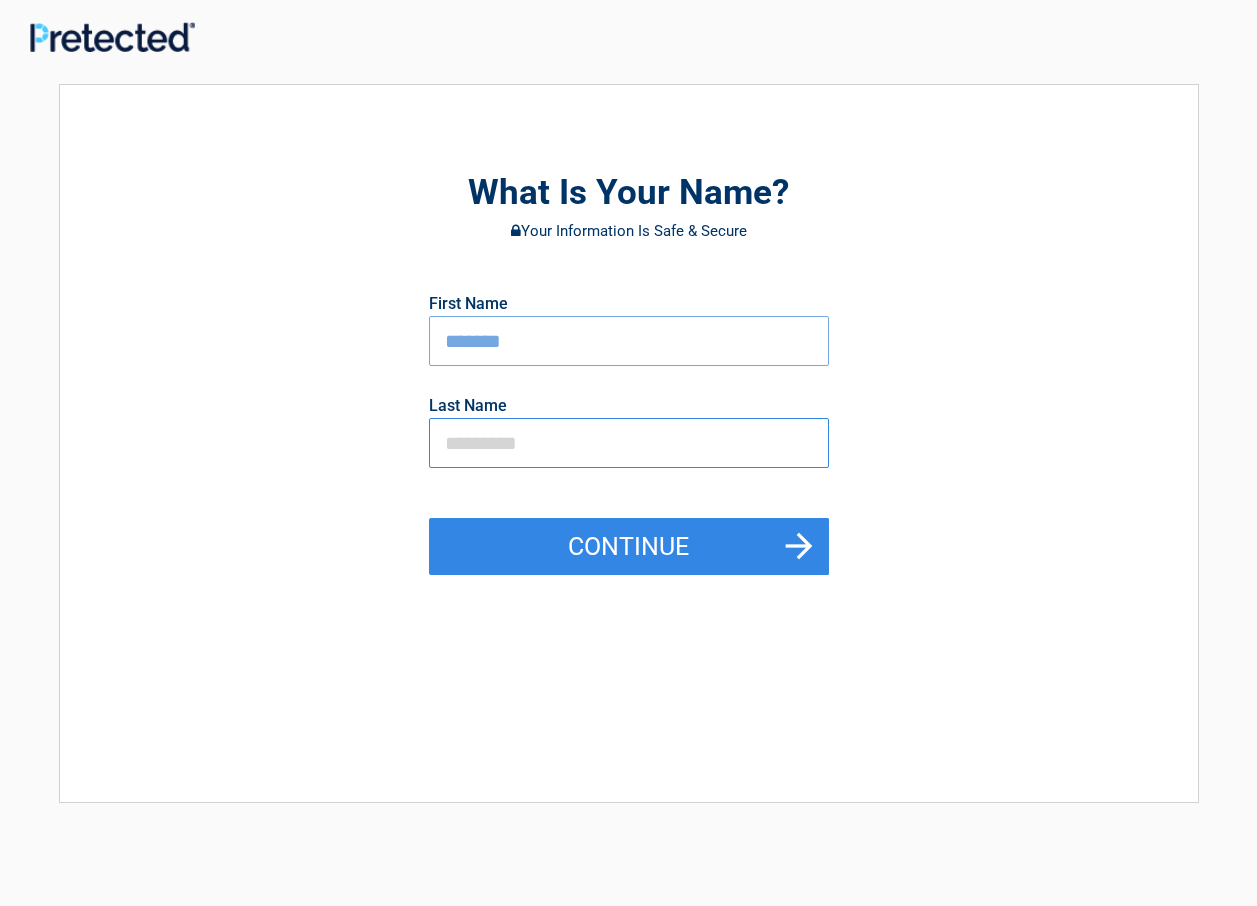 type on "*****" 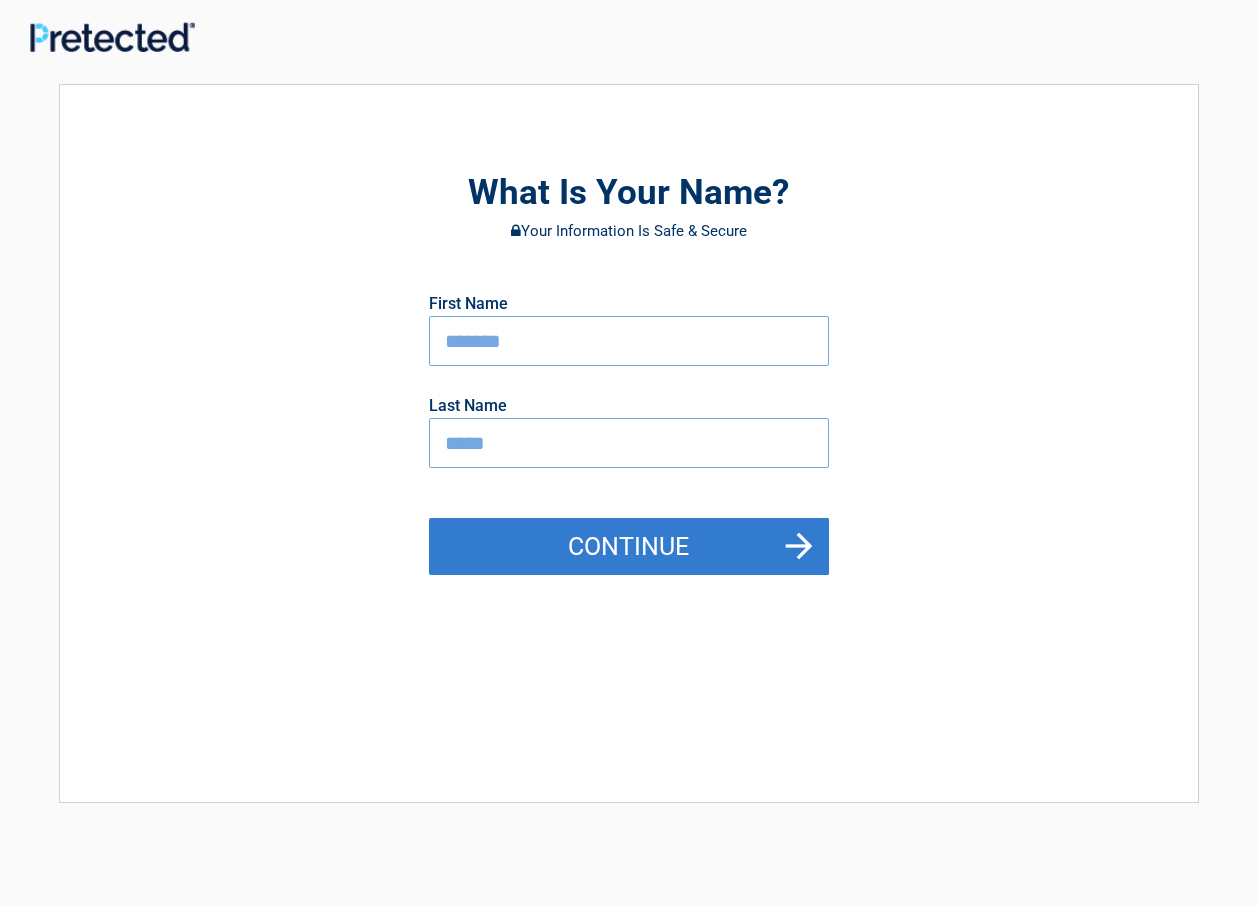 click on "Continue" at bounding box center [629, 547] 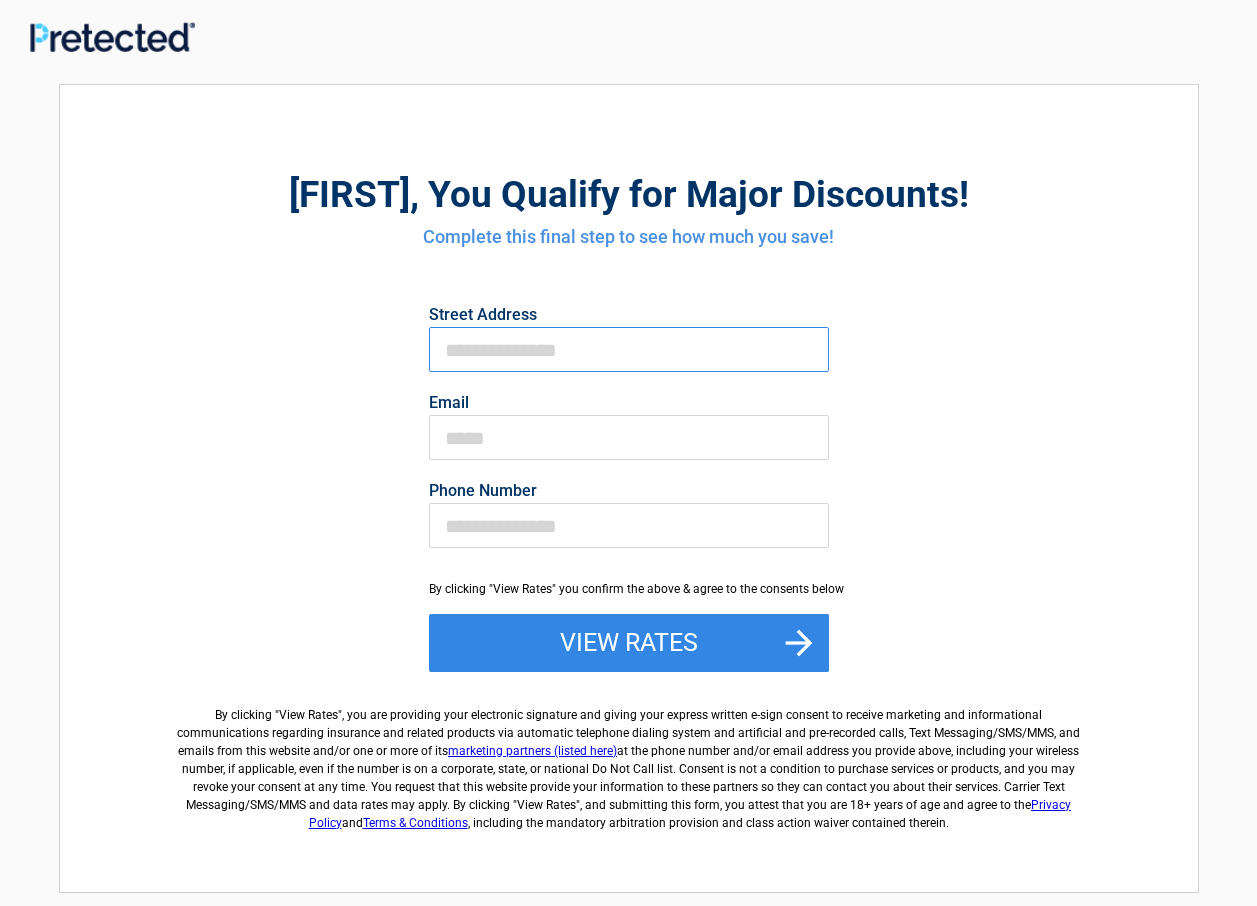 click on "First Name" at bounding box center (629, 349) 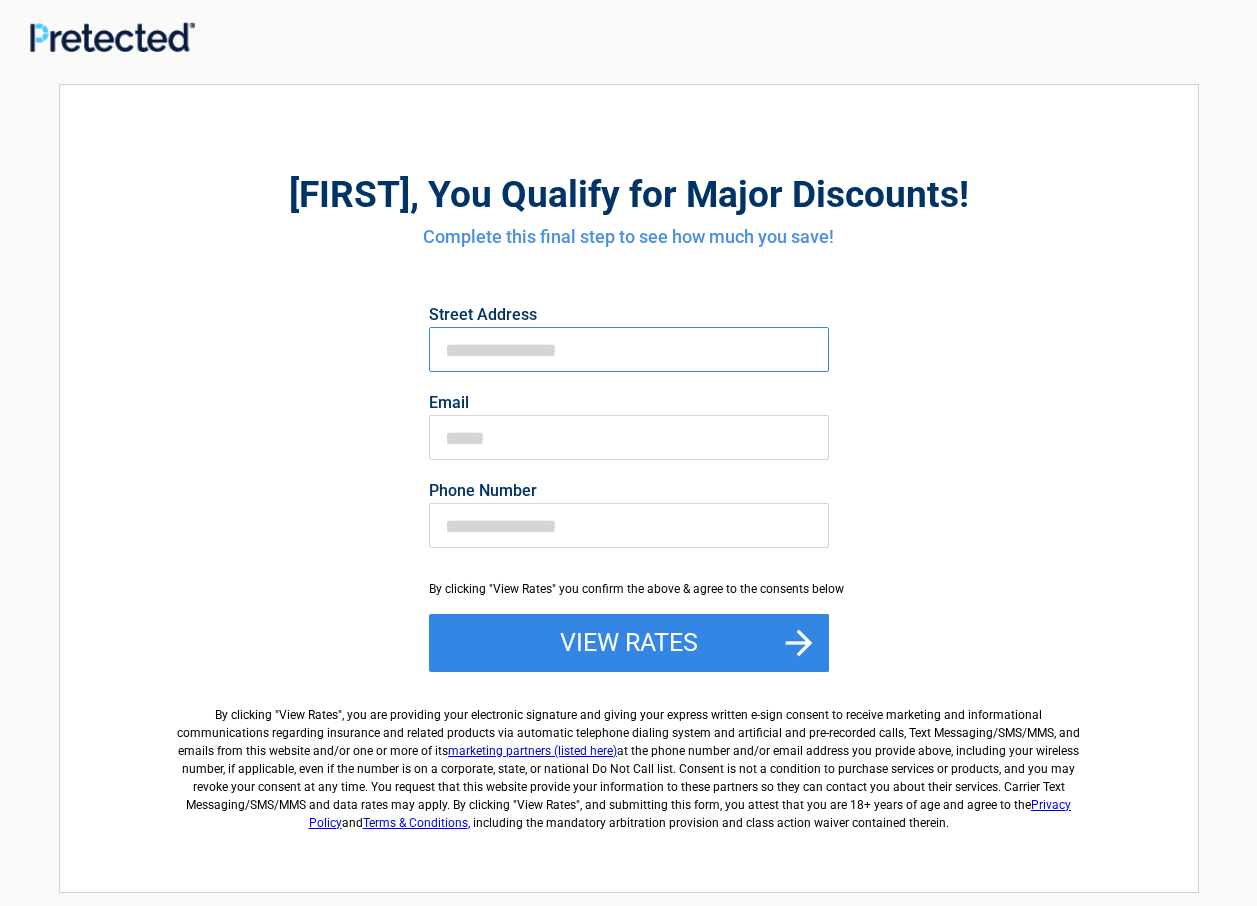 type on "**********" 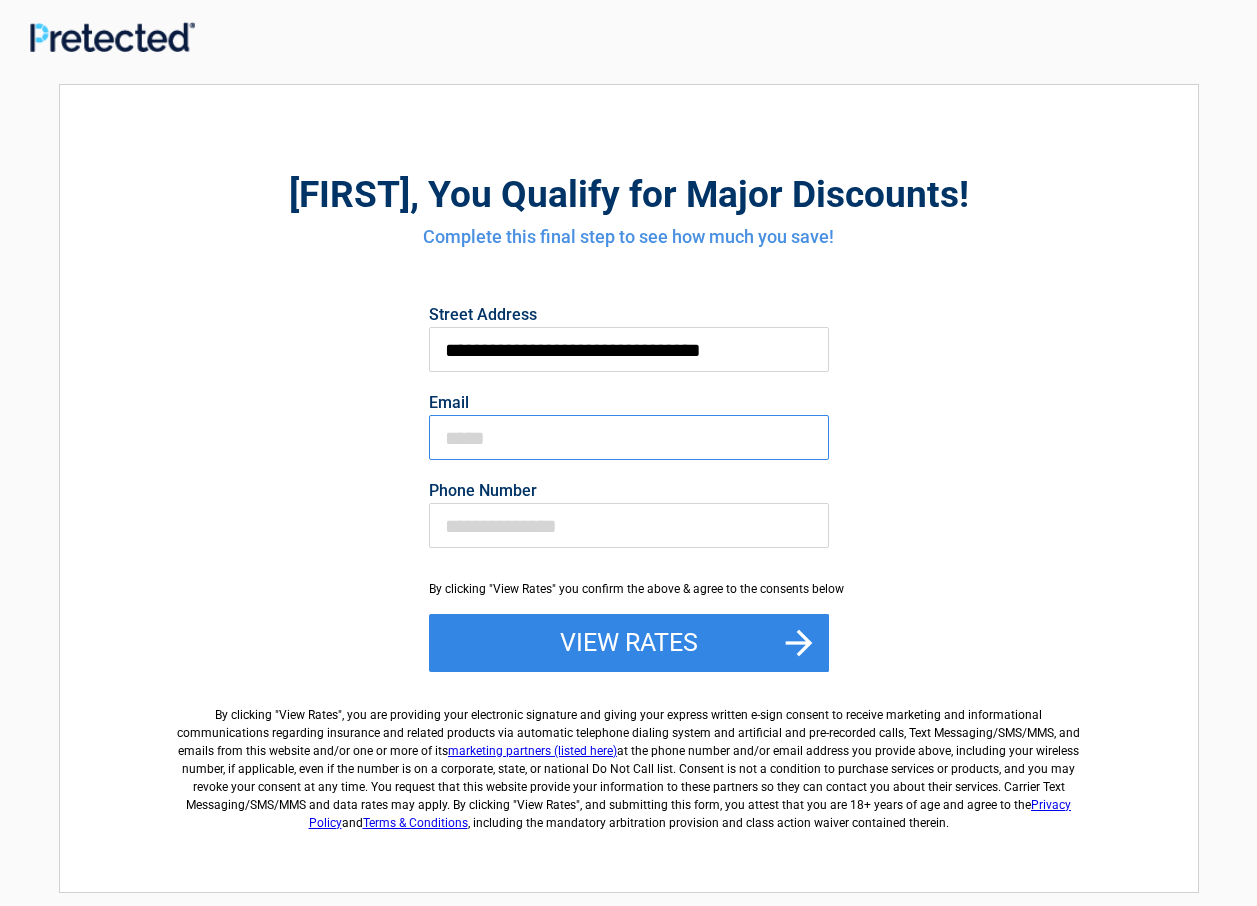 type on "**********" 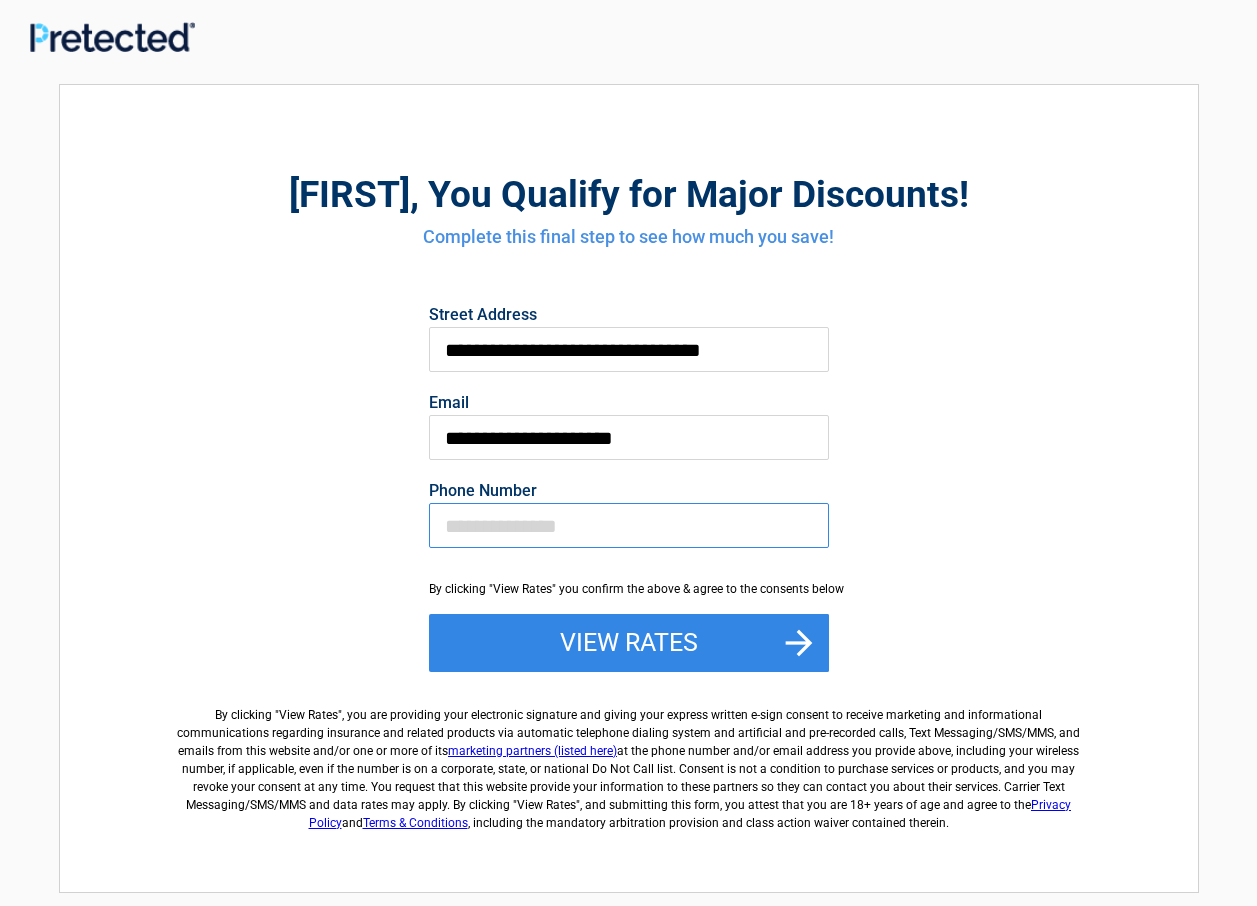 type on "**********" 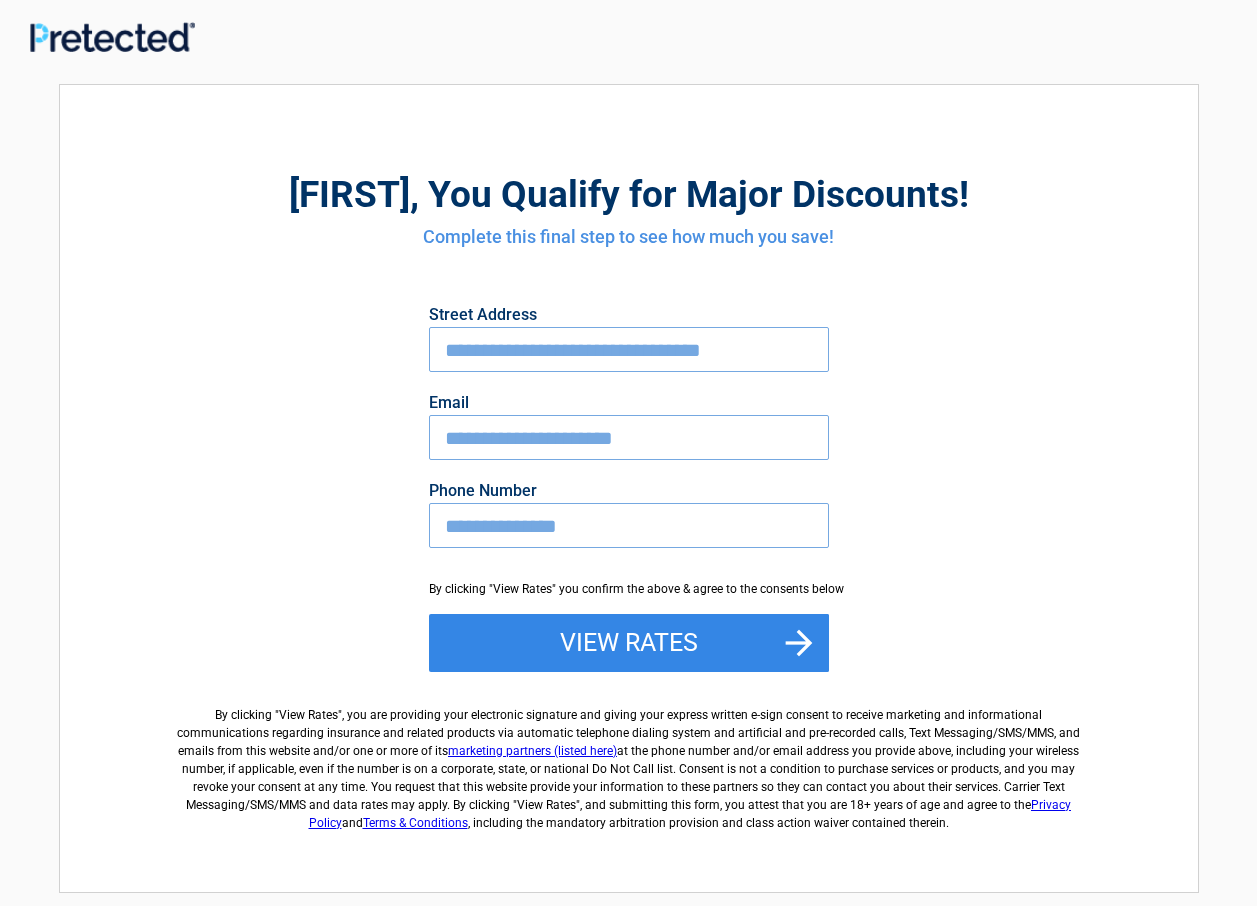 click on "**********" at bounding box center (629, 349) 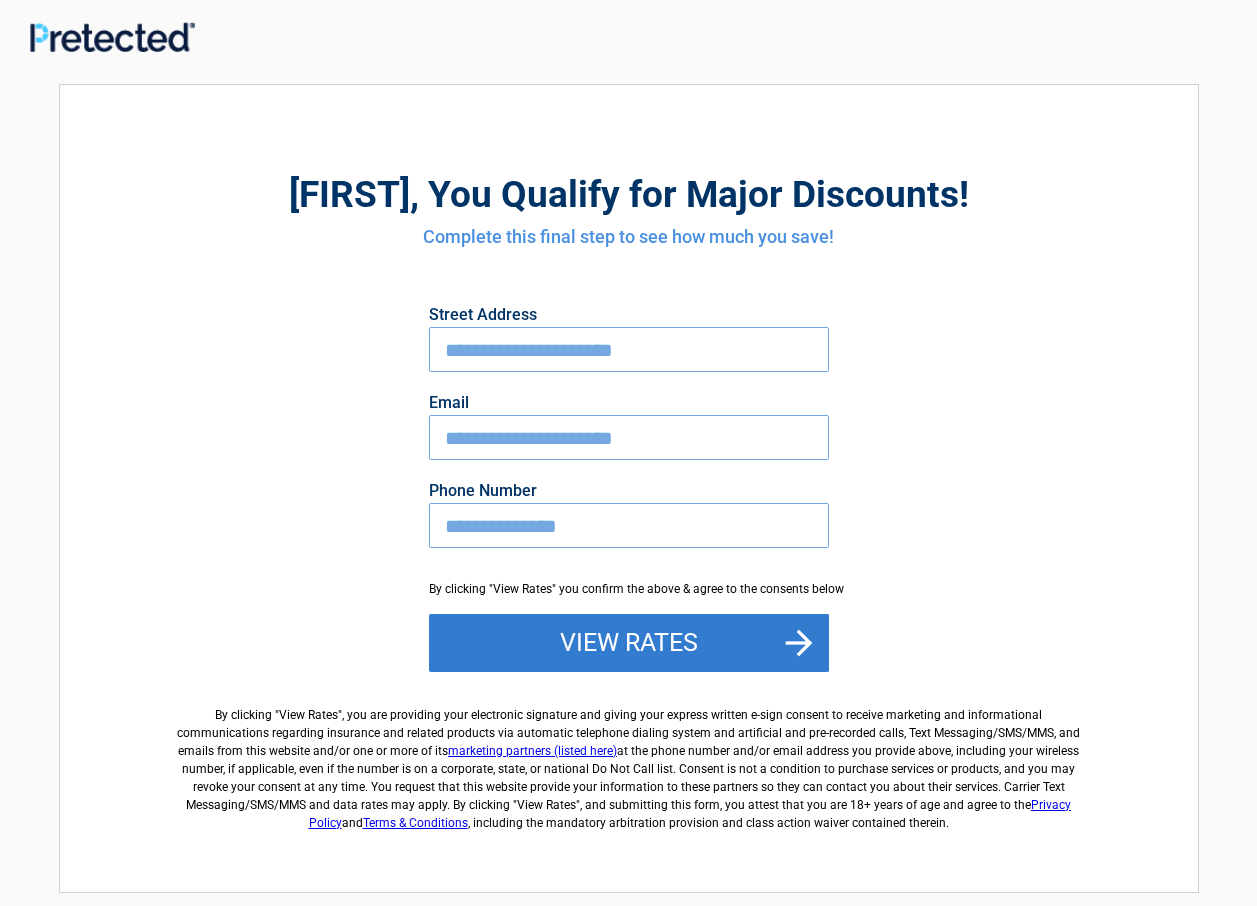 type on "**********" 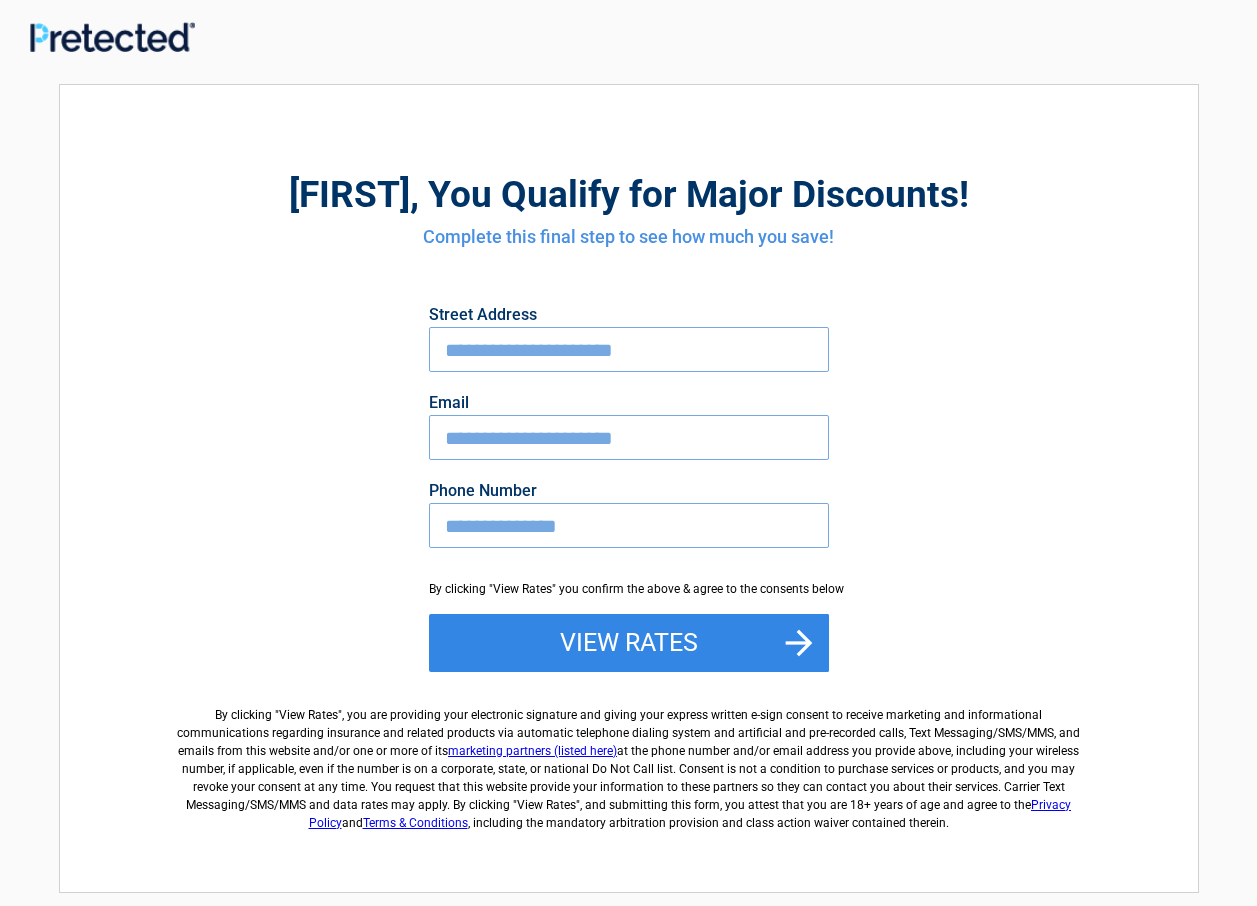 drag, startPoint x: 616, startPoint y: 637, endPoint x: 813, endPoint y: 571, distance: 207.76189 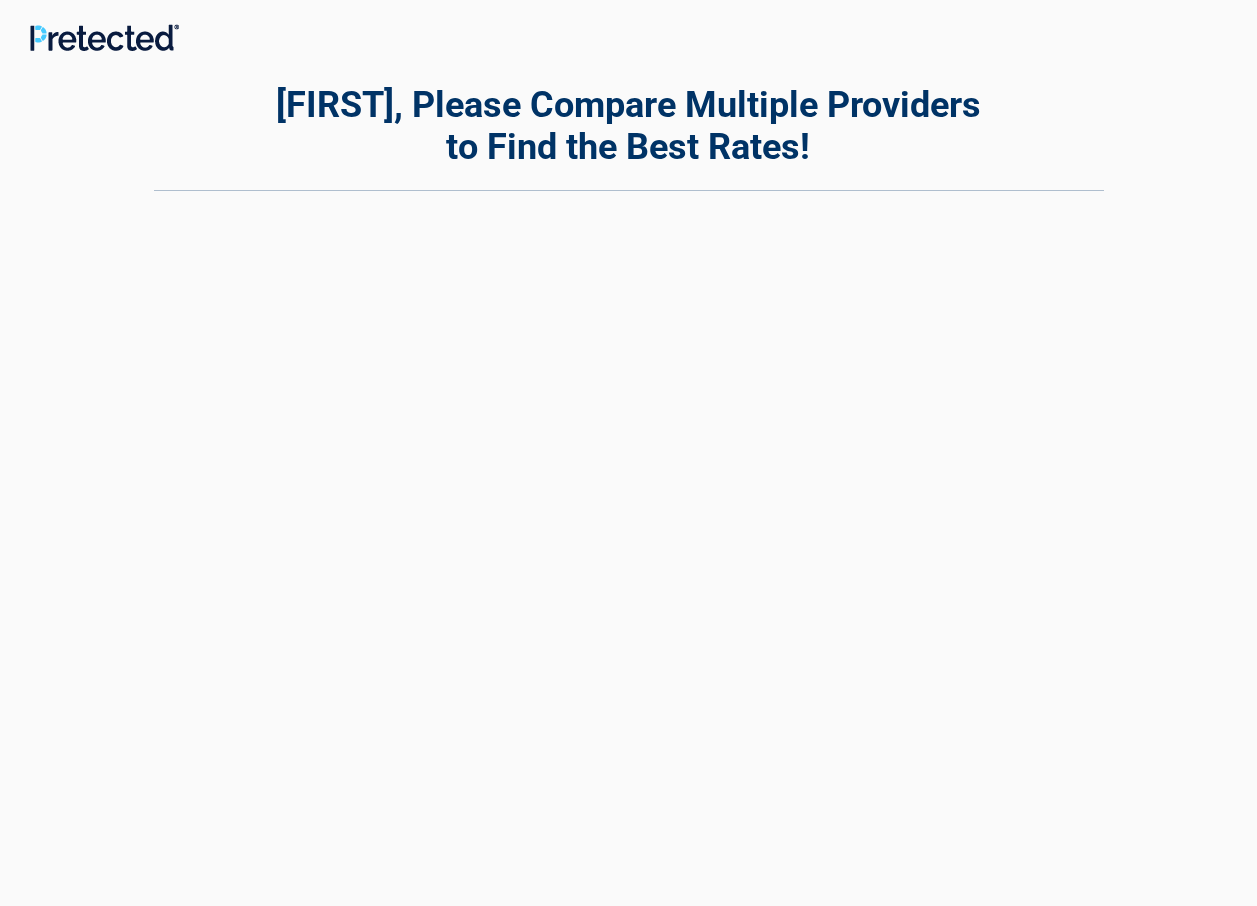 scroll, scrollTop: 0, scrollLeft: 0, axis: both 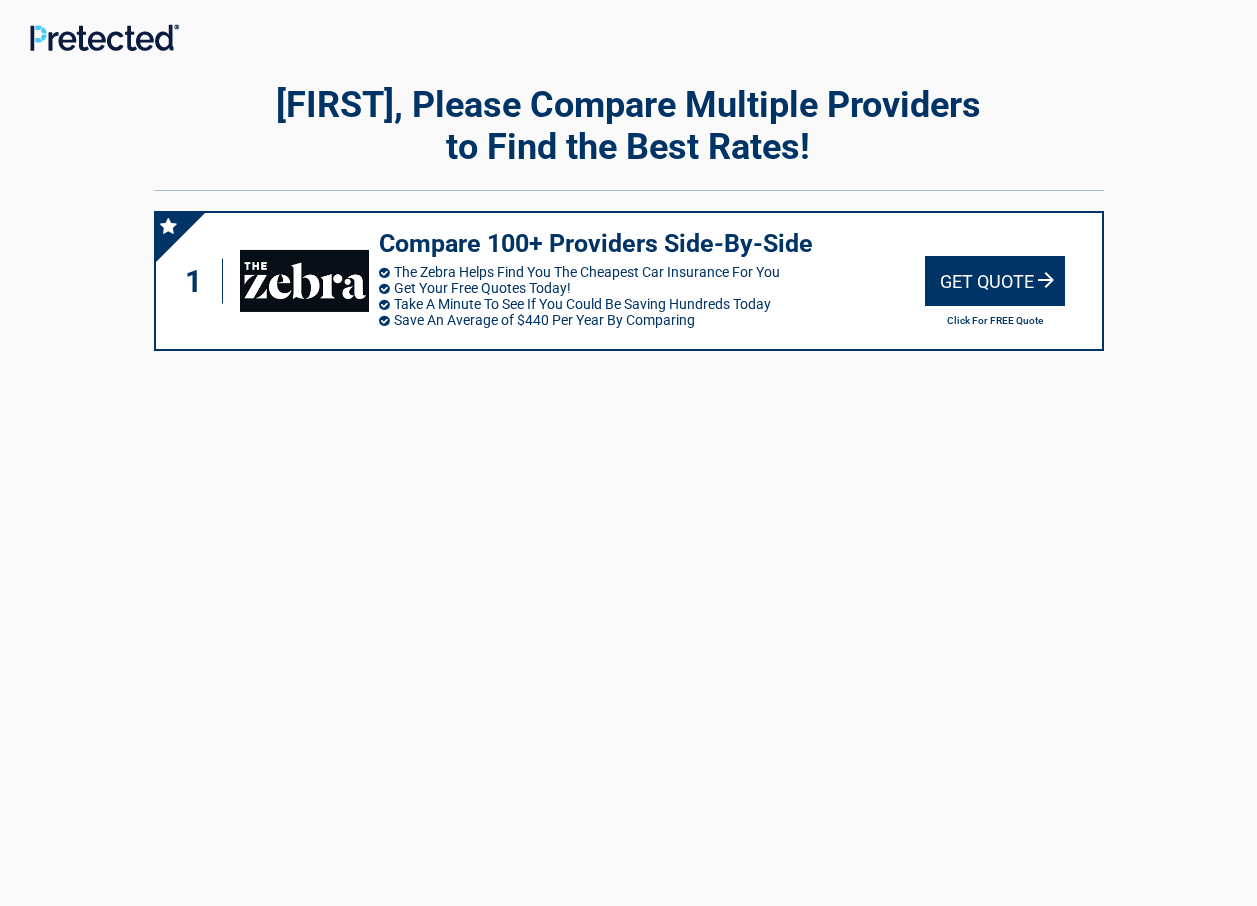 click on "Get Quote" at bounding box center [995, 281] 